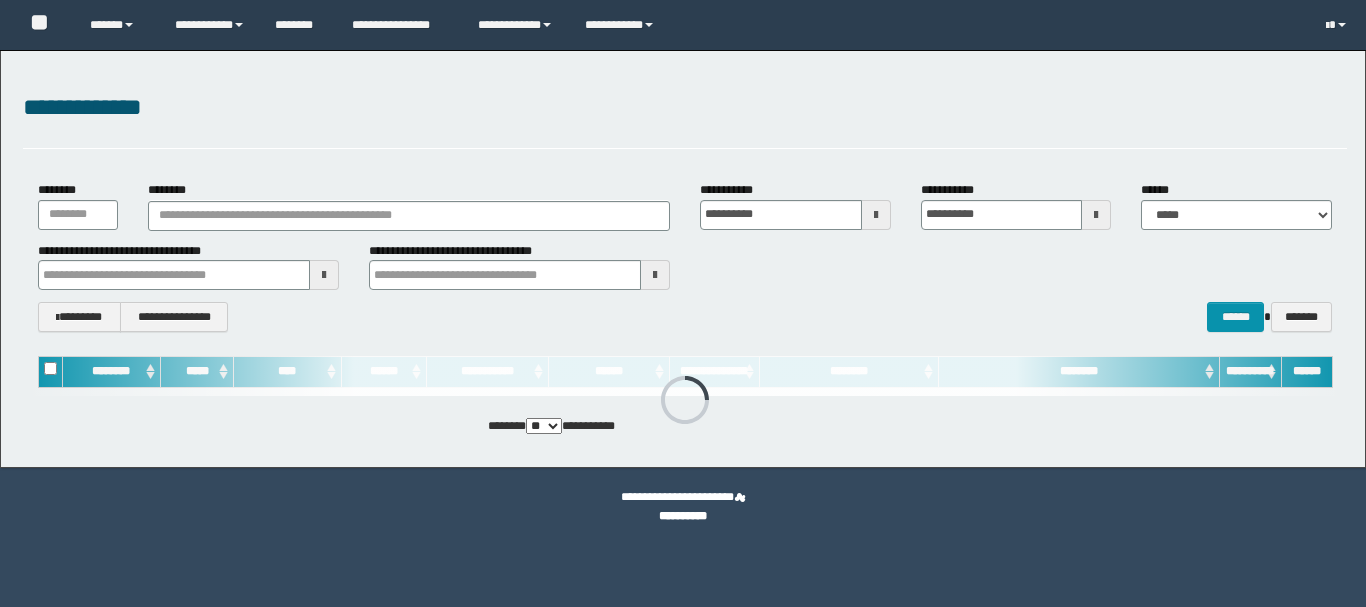 scroll, scrollTop: 0, scrollLeft: 0, axis: both 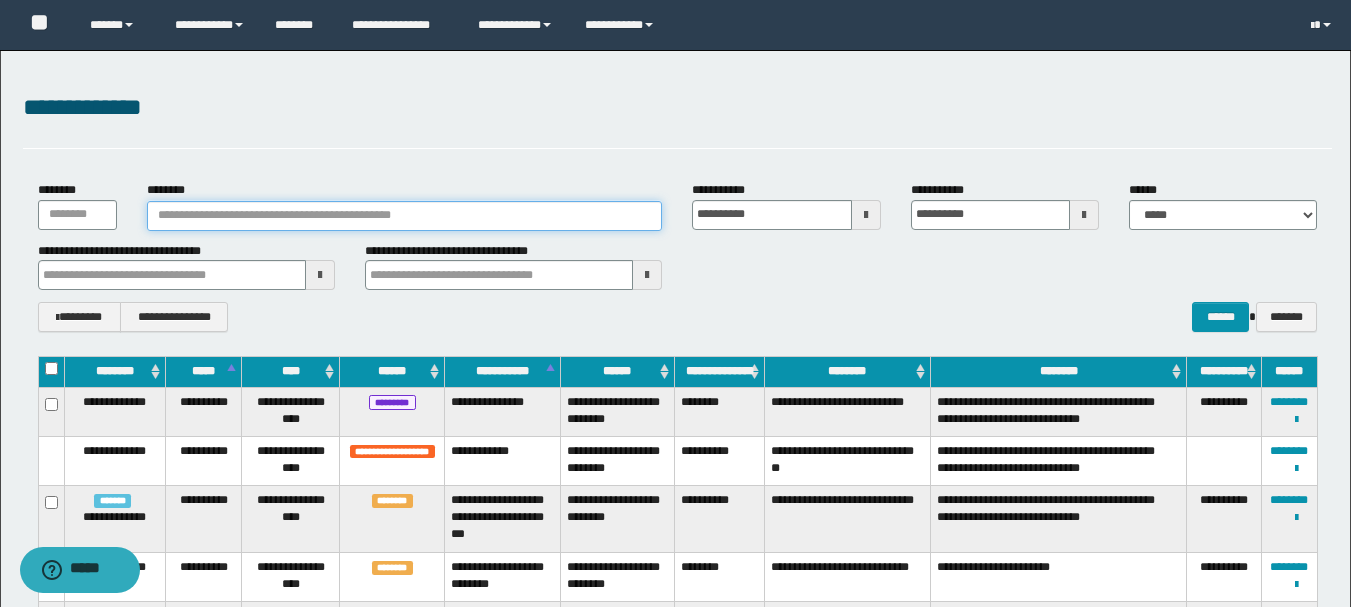 click on "********" at bounding box center (405, 216) 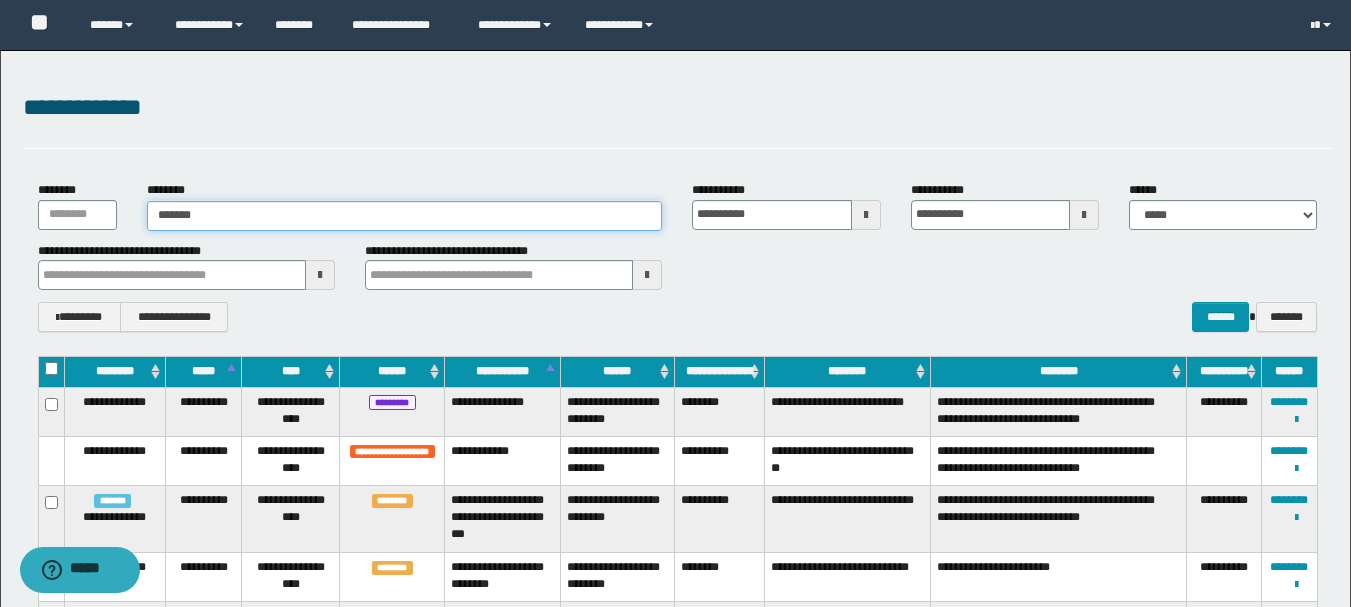 type on "*******" 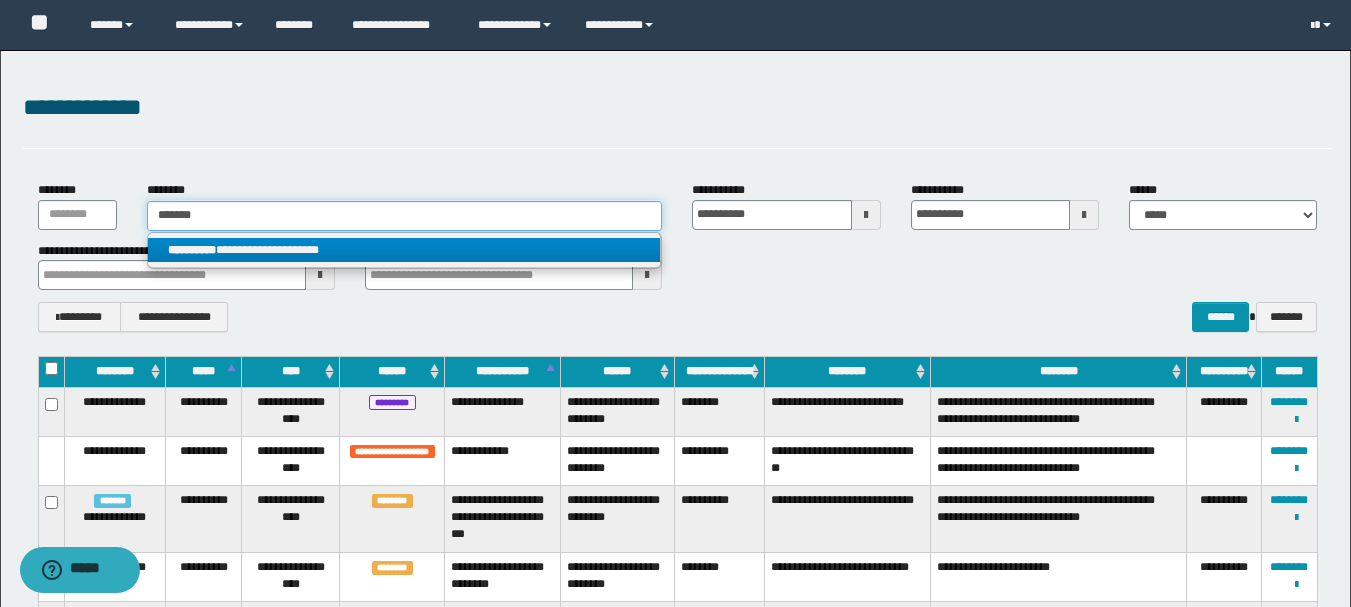 type on "*******" 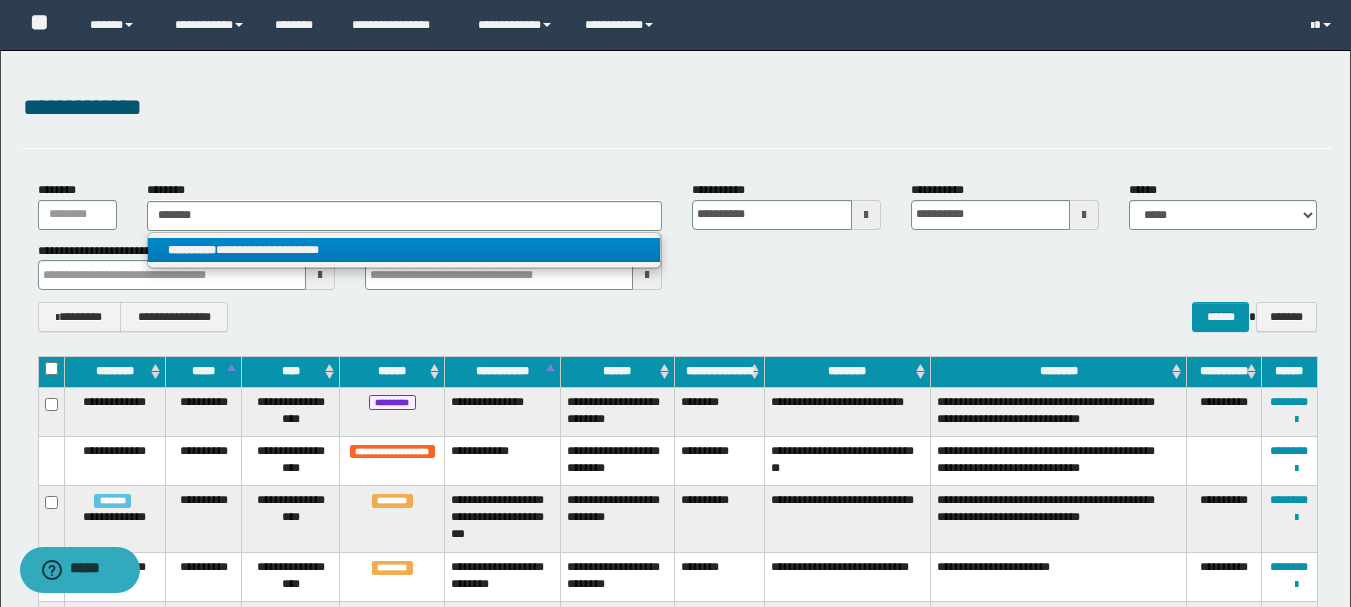 click on "**********" at bounding box center (404, 250) 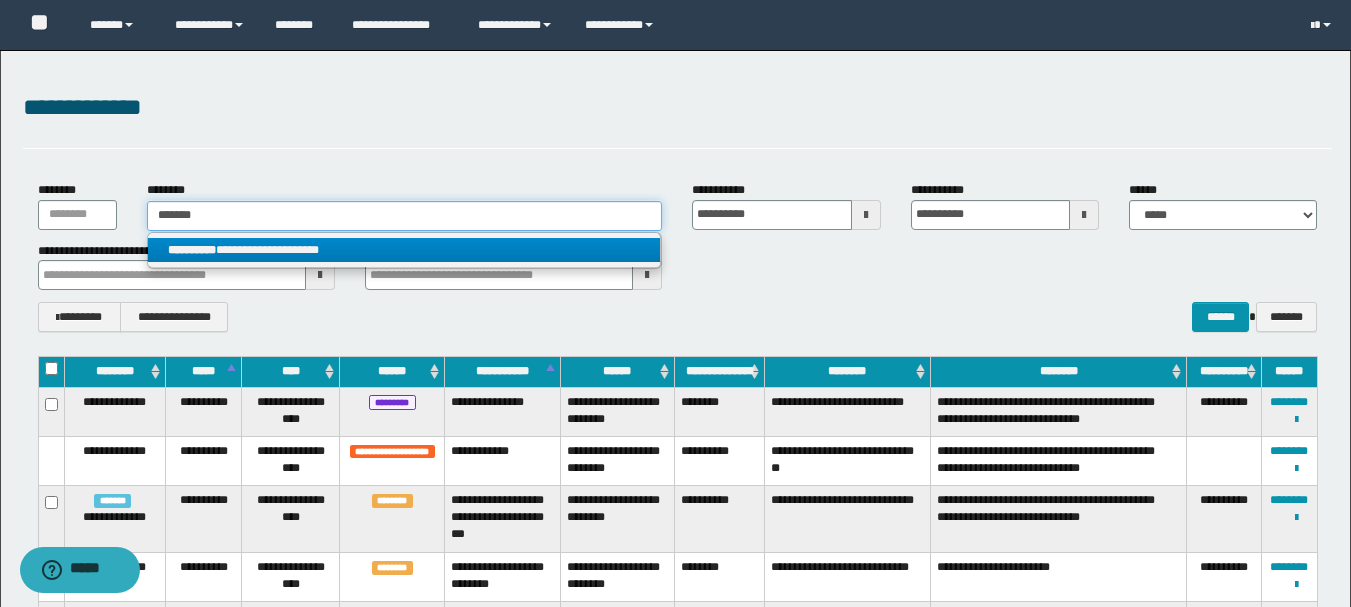 type 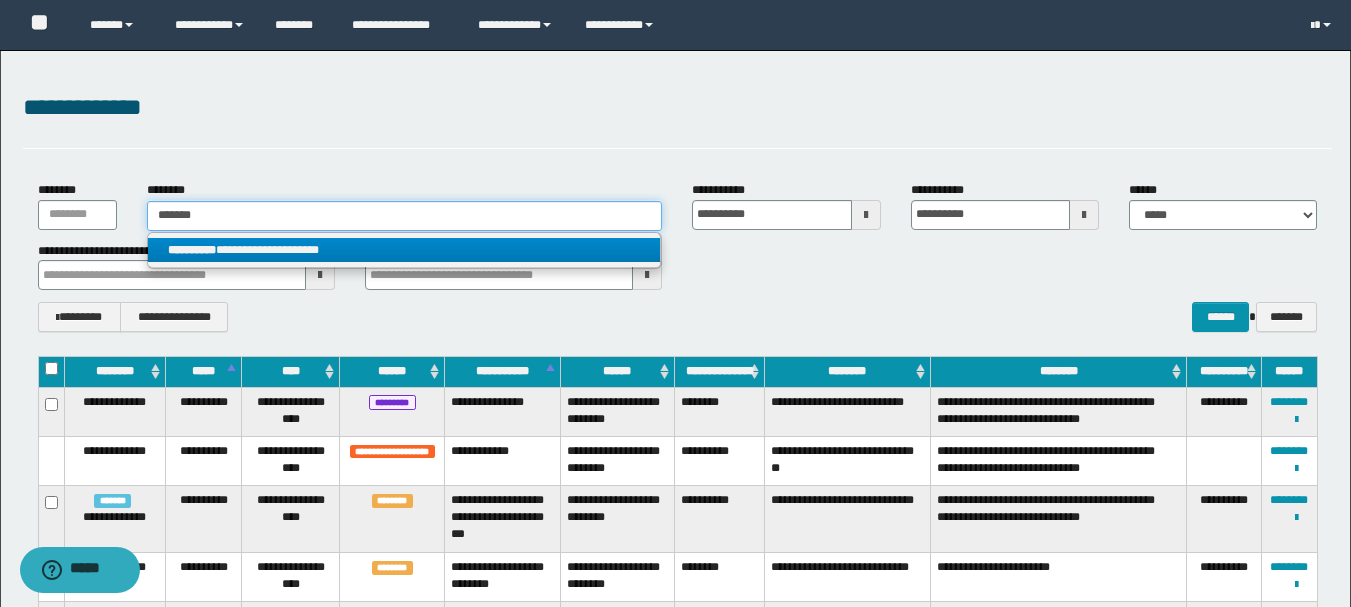 type on "**********" 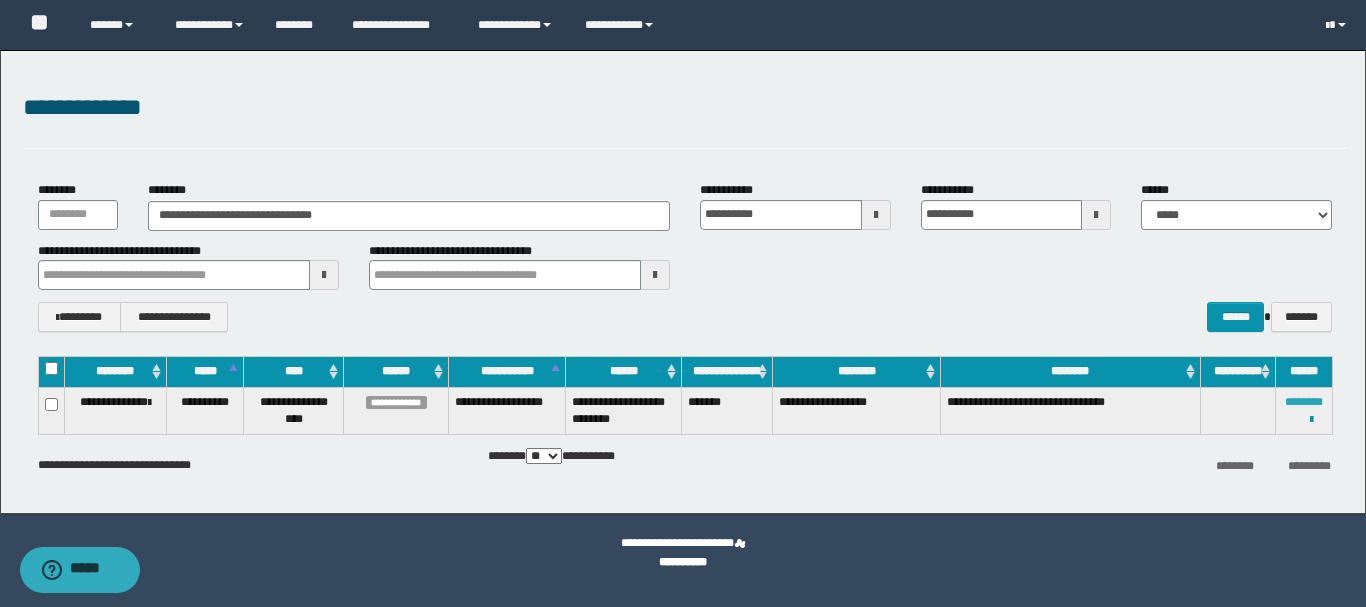 click on "********" at bounding box center [1304, 402] 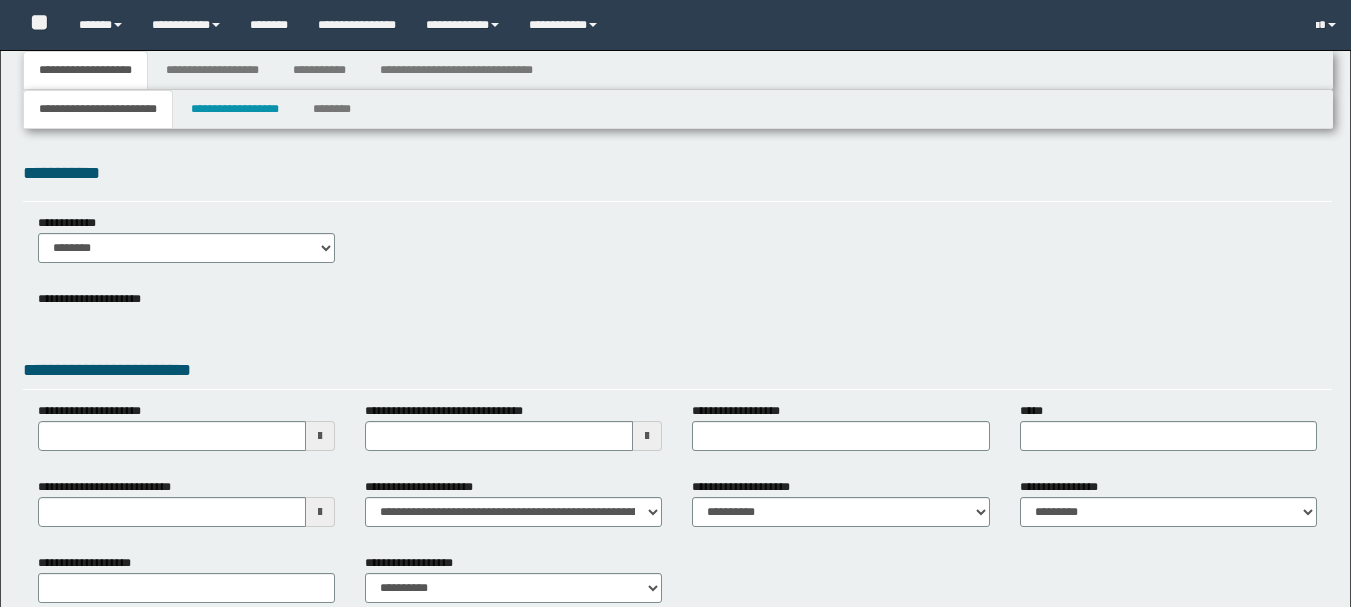 type 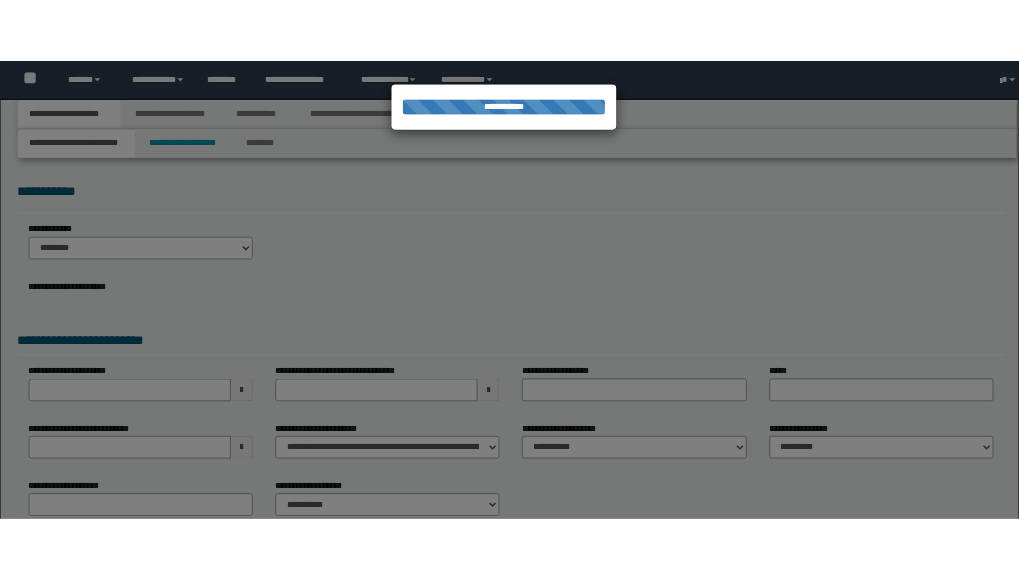 scroll, scrollTop: 0, scrollLeft: 0, axis: both 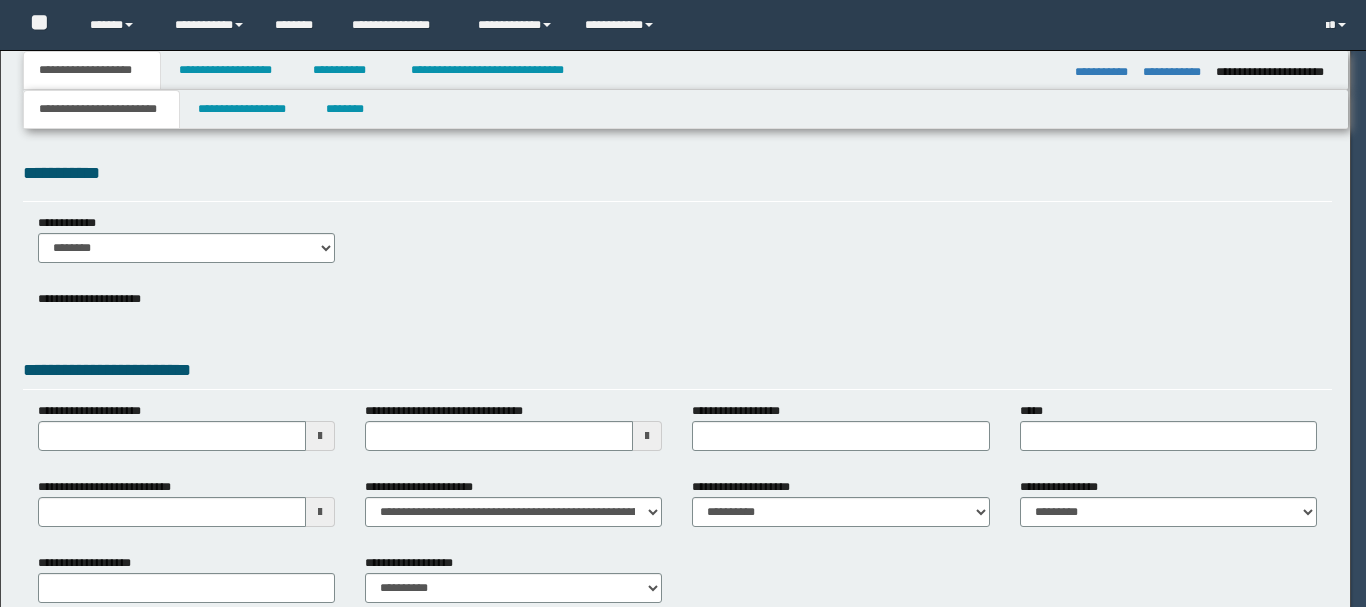 type on "**********" 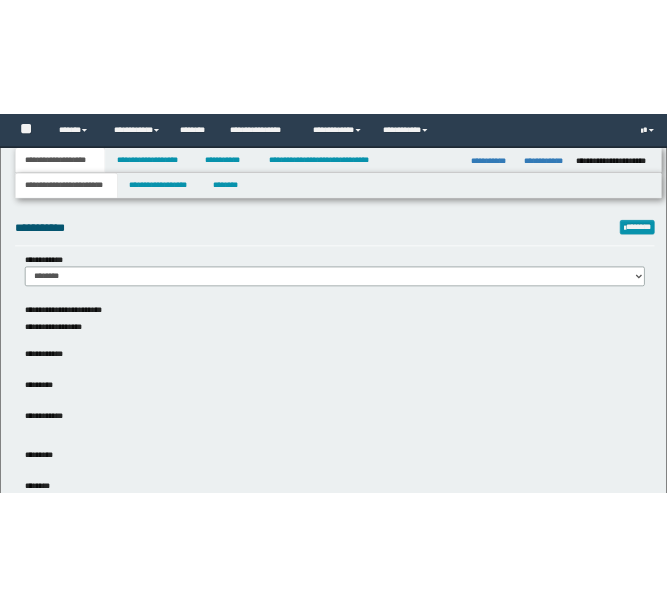 scroll, scrollTop: 0, scrollLeft: 0, axis: both 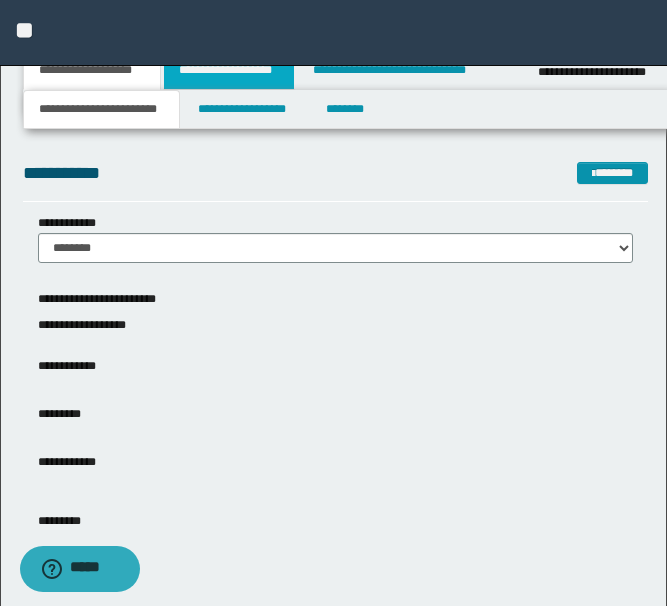 click on "**********" at bounding box center (229, 70) 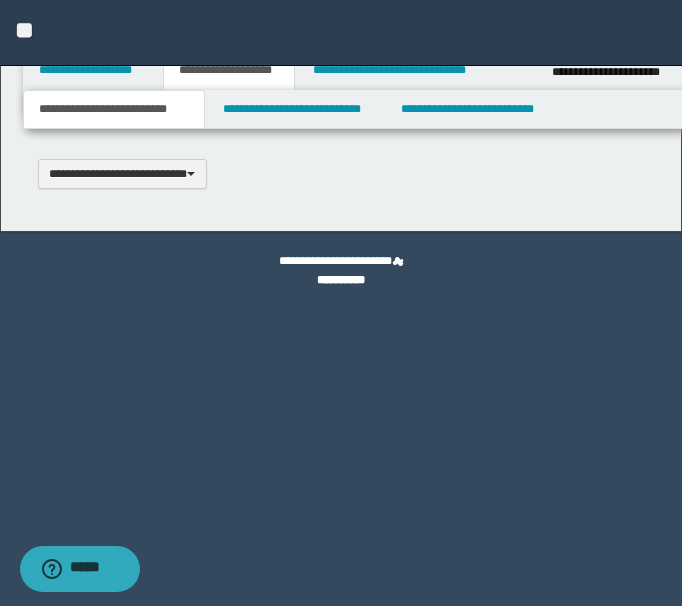 type 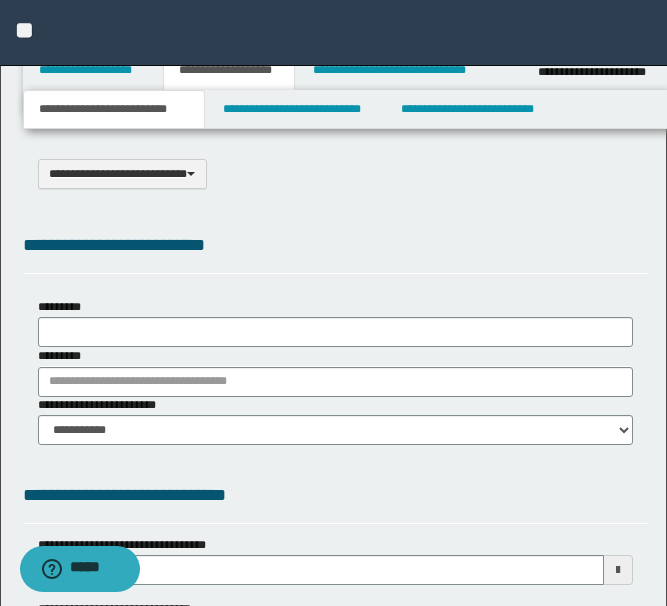 select on "*" 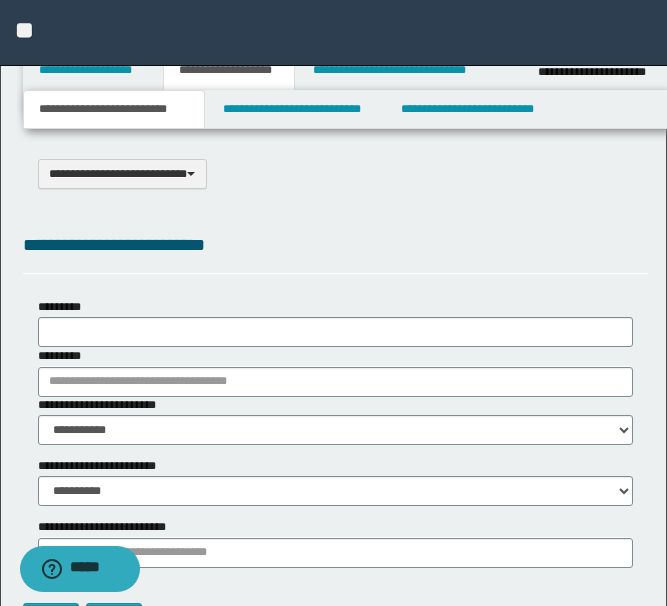 scroll, scrollTop: 0, scrollLeft: 0, axis: both 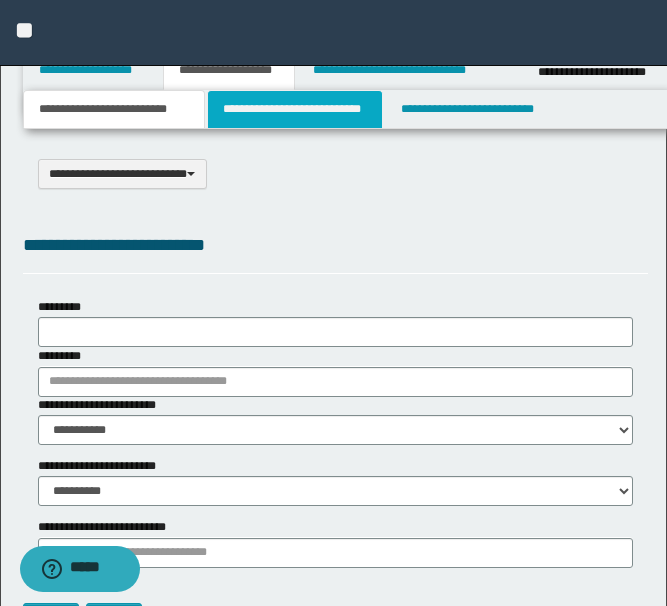 click on "**********" at bounding box center [295, 109] 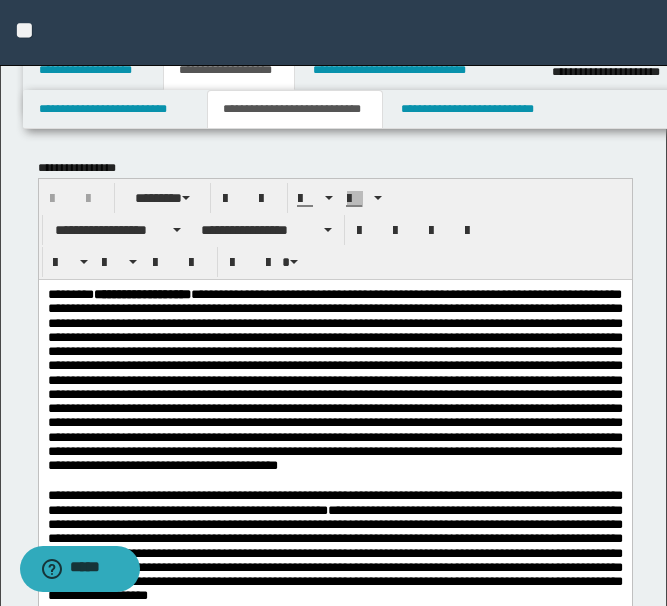 scroll, scrollTop: 0, scrollLeft: 0, axis: both 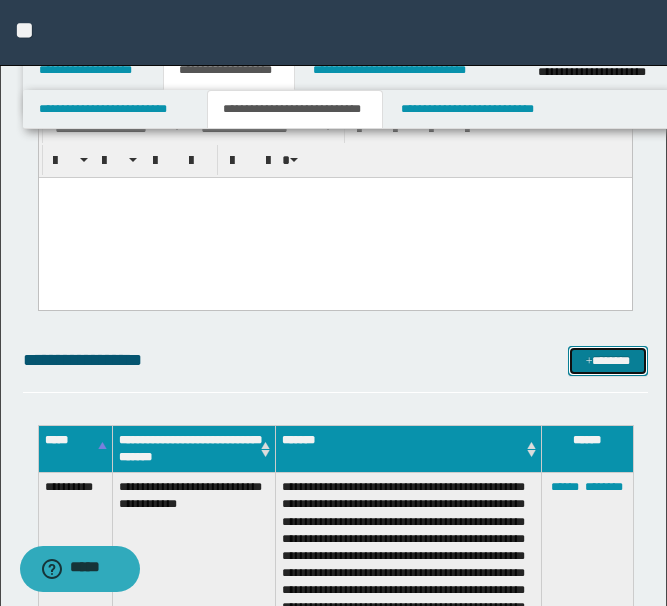 click on "*******" at bounding box center (608, 361) 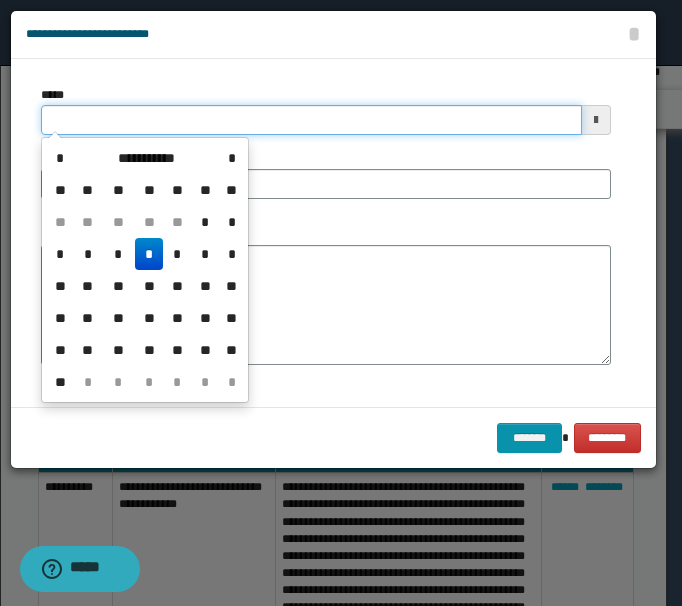 click on "*****" at bounding box center [311, 120] 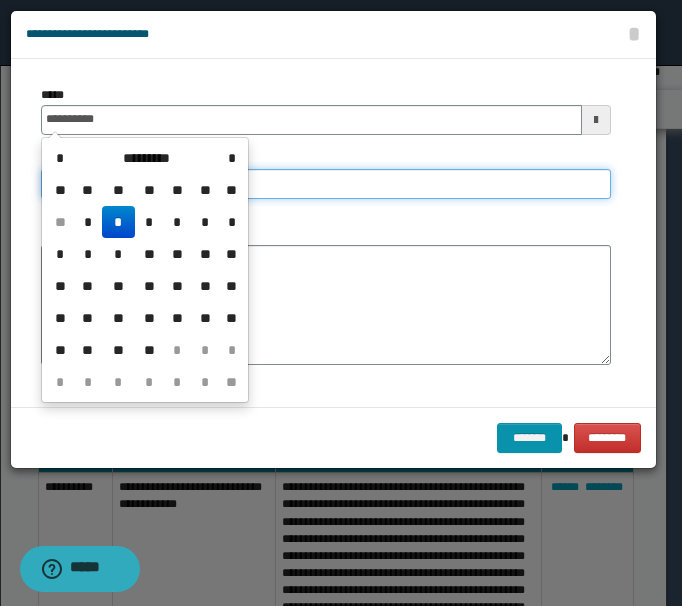 type on "**********" 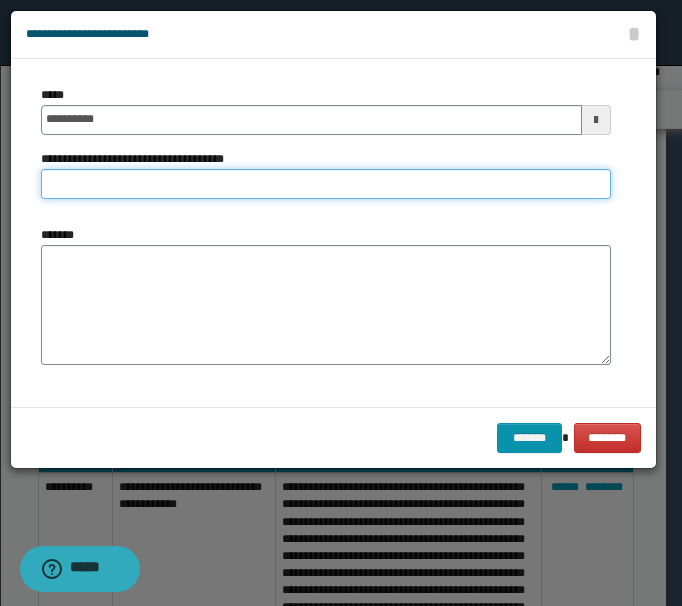 type on "*" 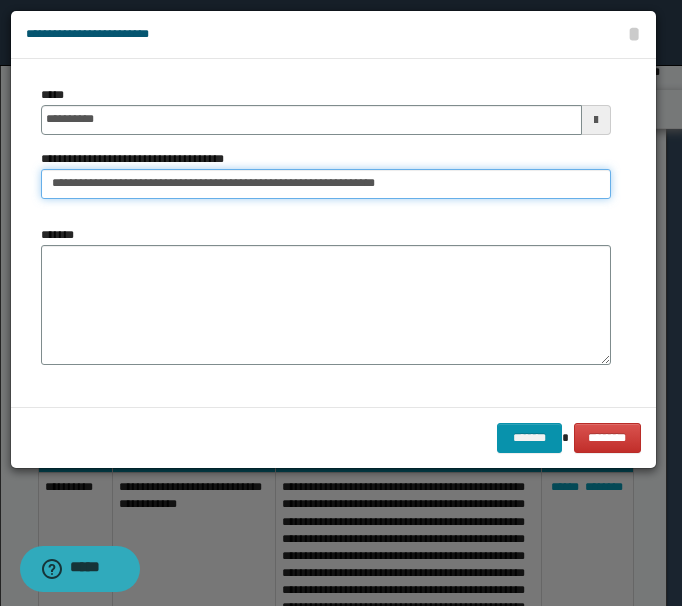 type on "**********" 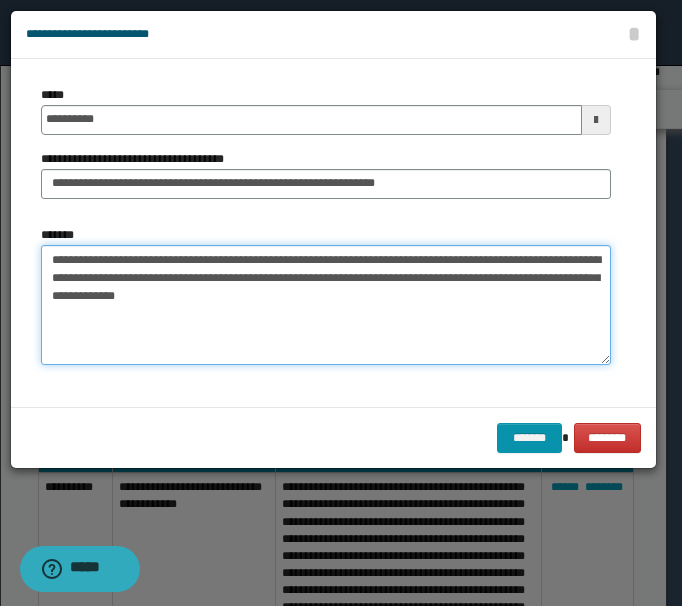 click on "**********" at bounding box center (326, 305) 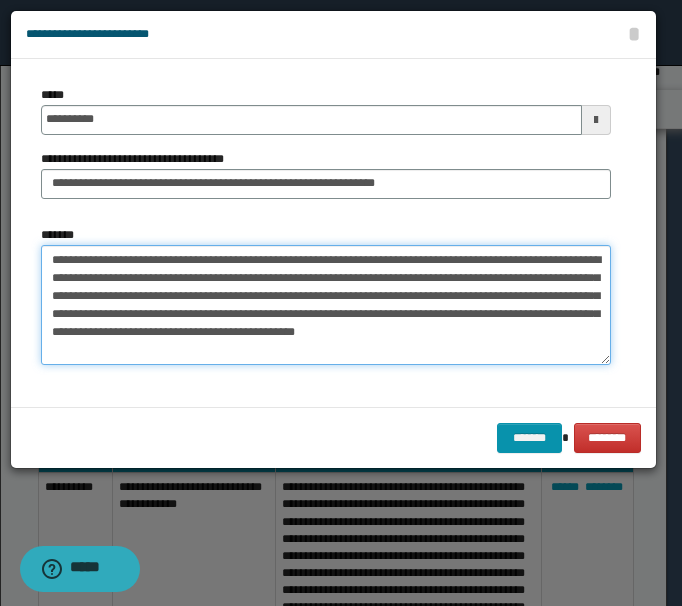 type on "**********" 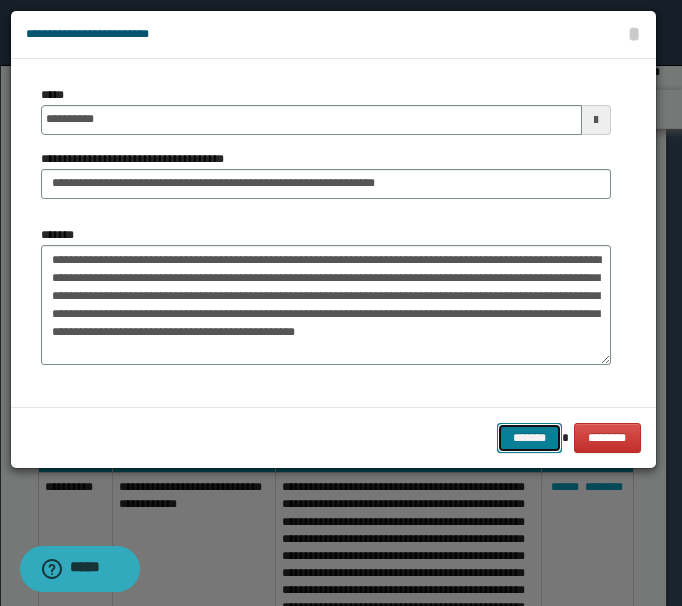 type 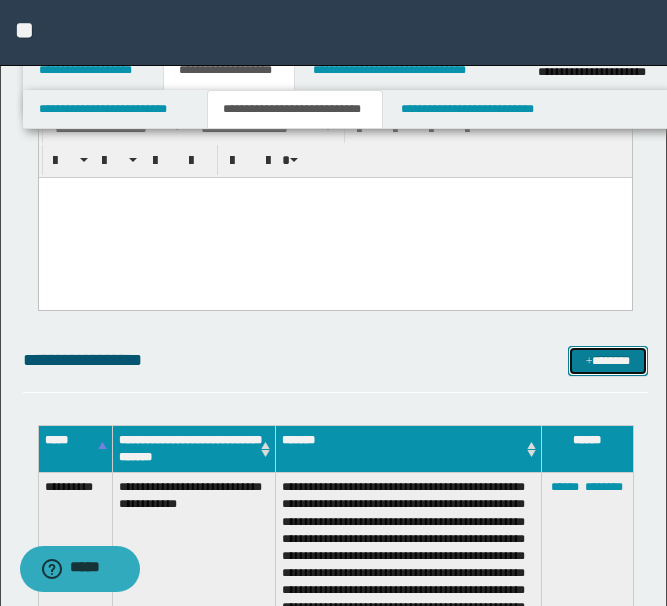 click on "*******" at bounding box center (608, 361) 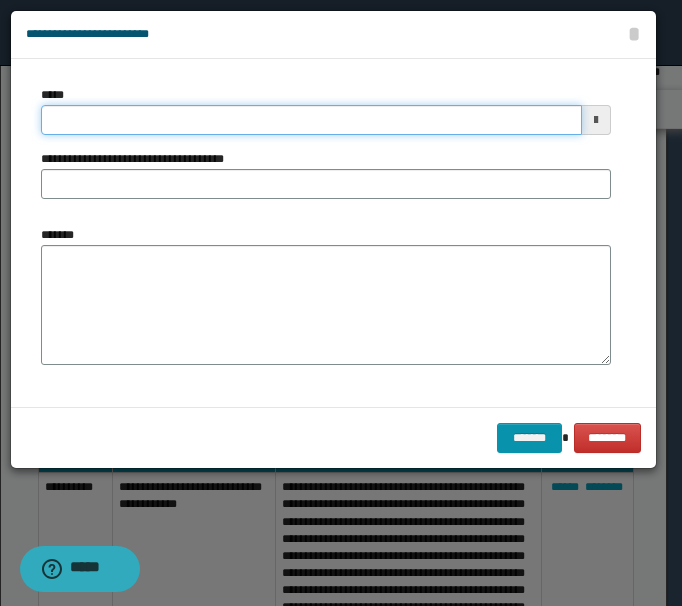 click on "*****" at bounding box center [311, 120] 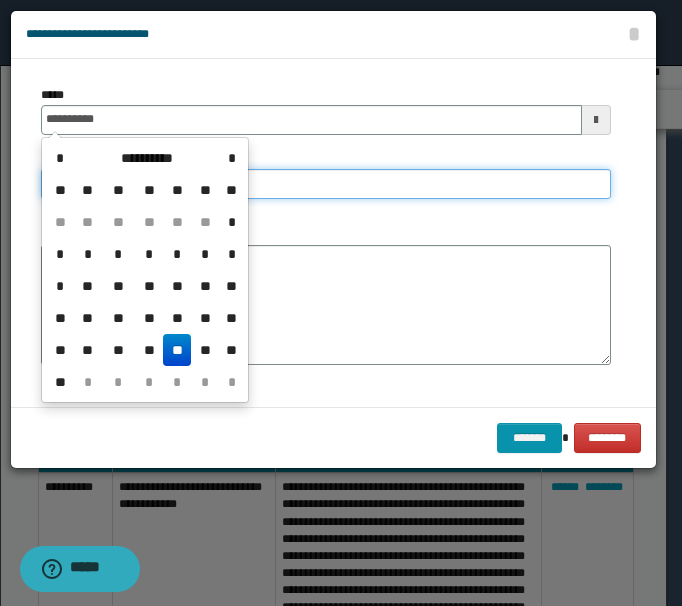 type on "**********" 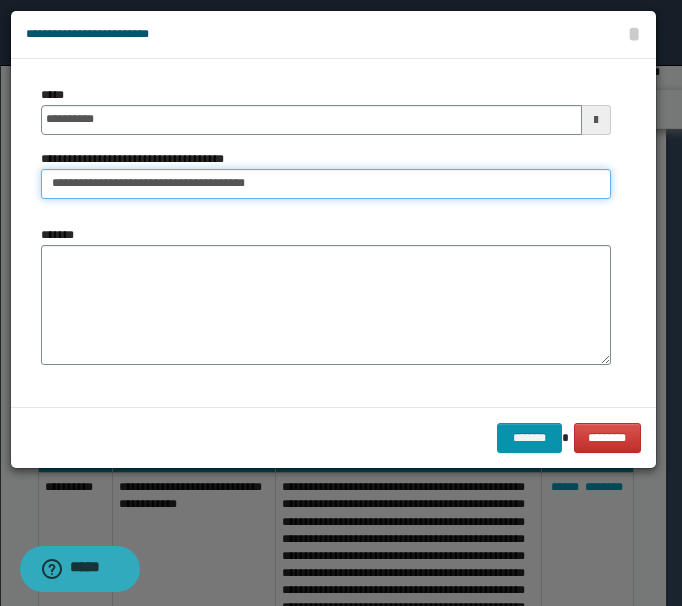 click on "**********" at bounding box center [326, 184] 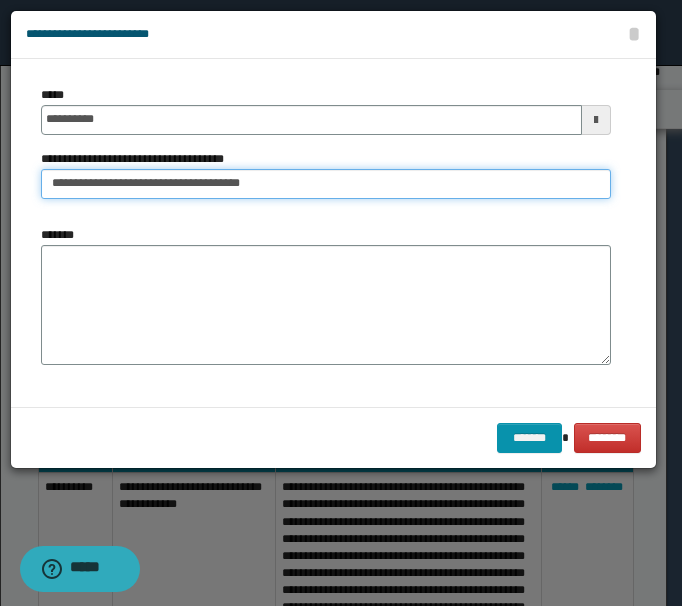 type on "**********" 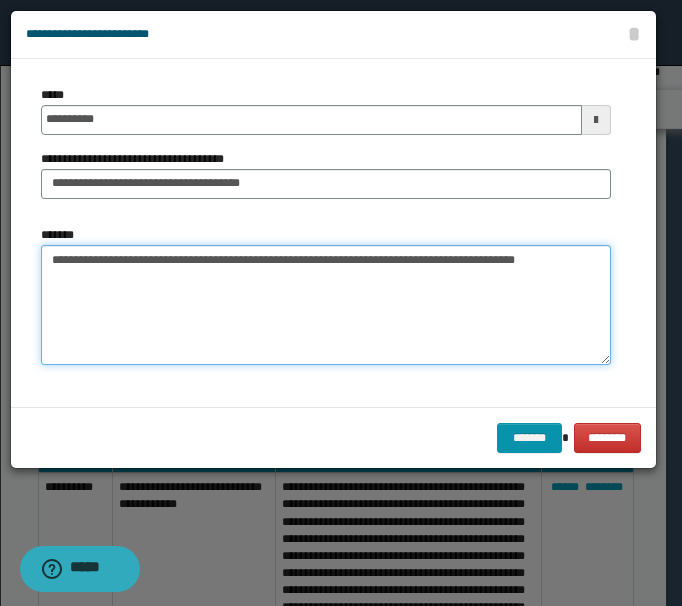 click on "**********" at bounding box center (326, 305) 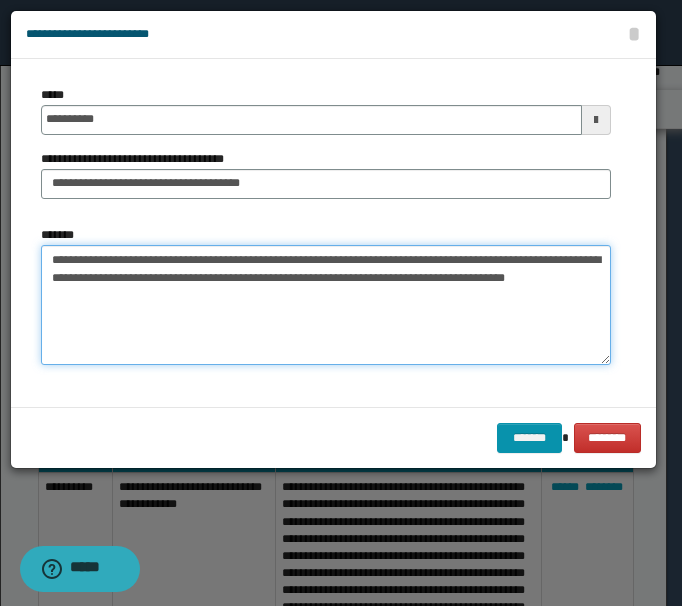 click on "**********" at bounding box center (326, 305) 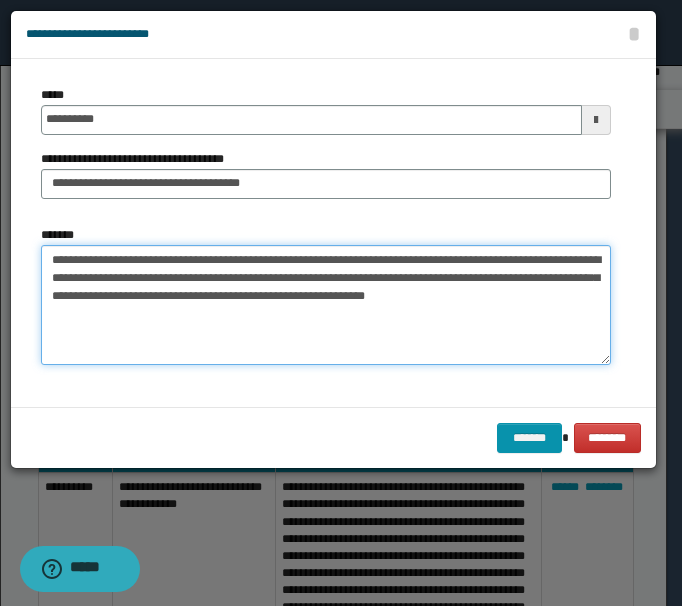 type on "**********" 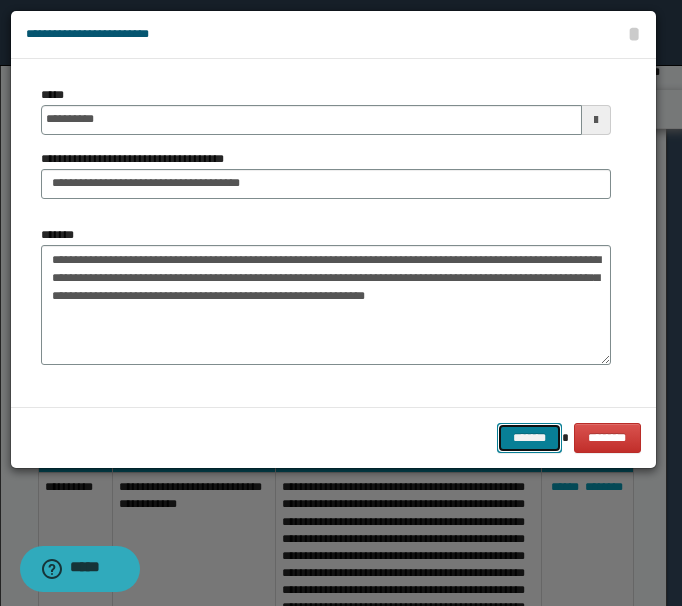 click on "*******" at bounding box center (529, 438) 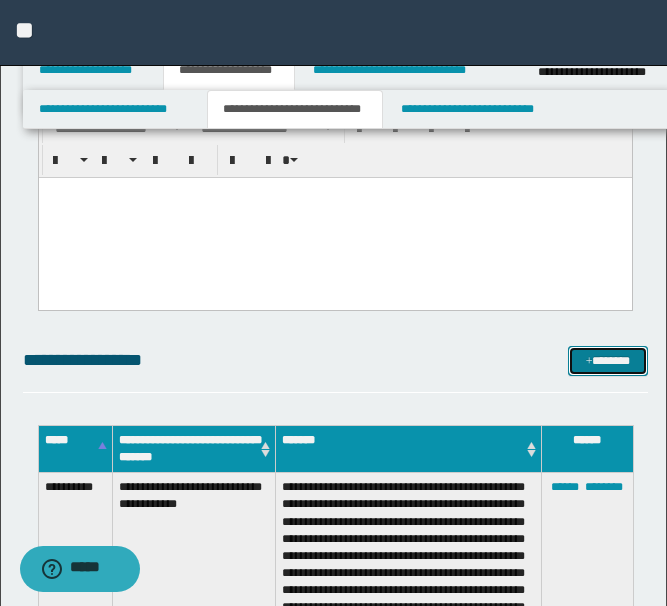 click on "*******" at bounding box center [608, 361] 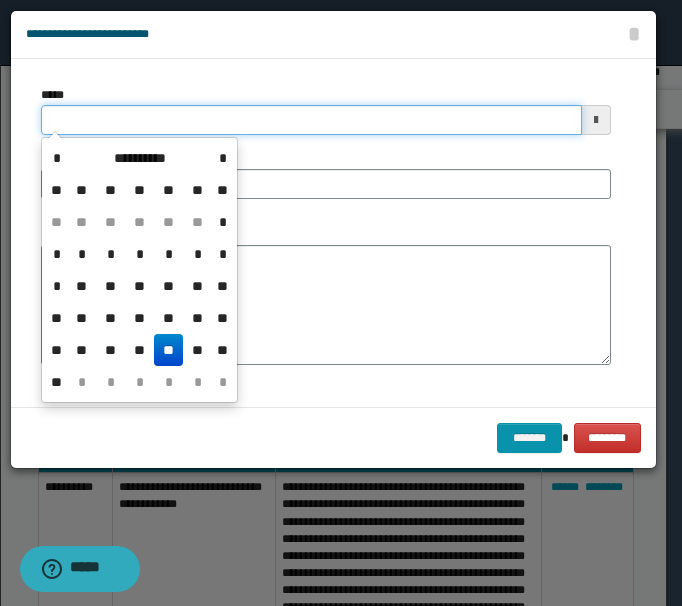 click on "*****" at bounding box center [311, 120] 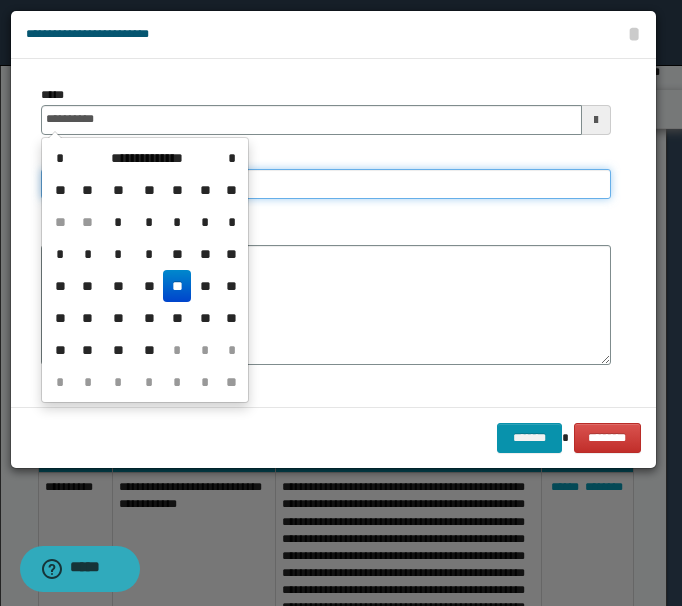 type on "**********" 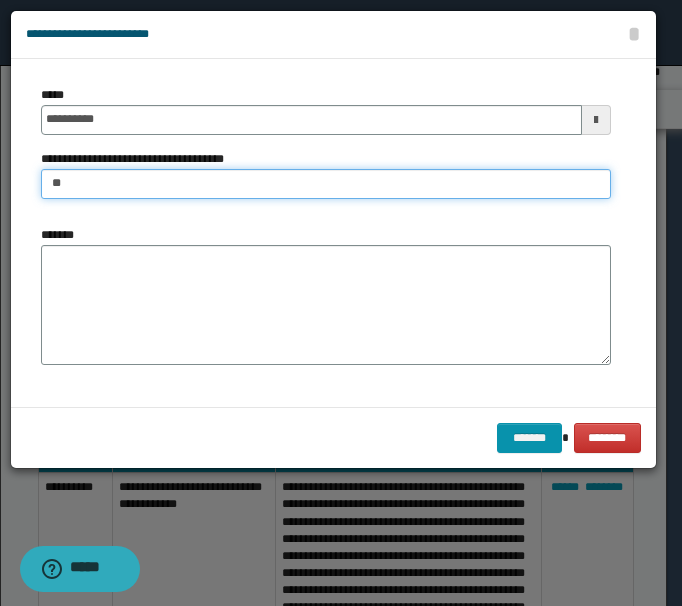 type on "*" 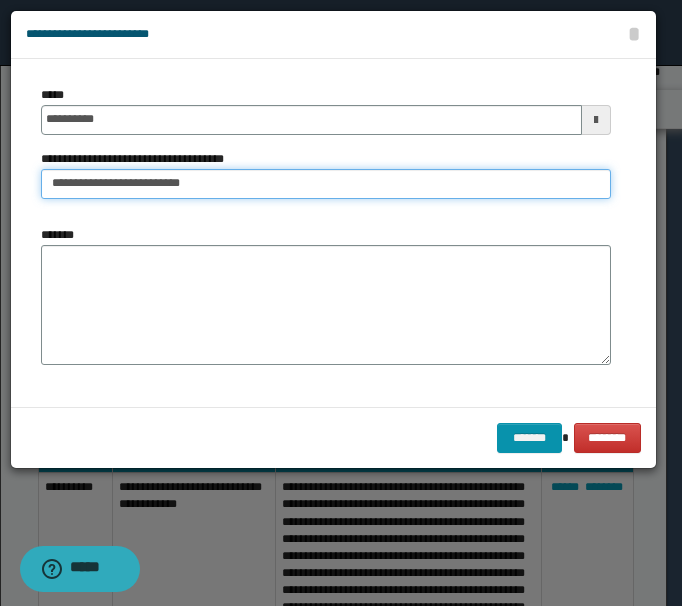 type on "**********" 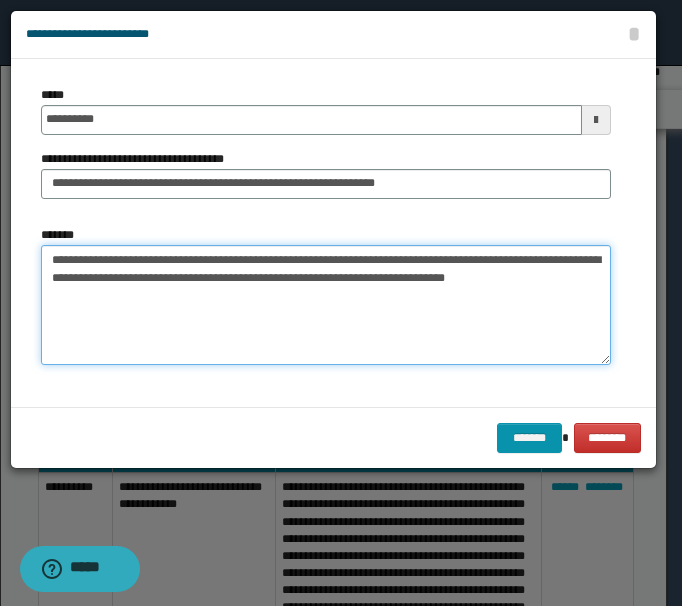 click on "**********" at bounding box center [326, 305] 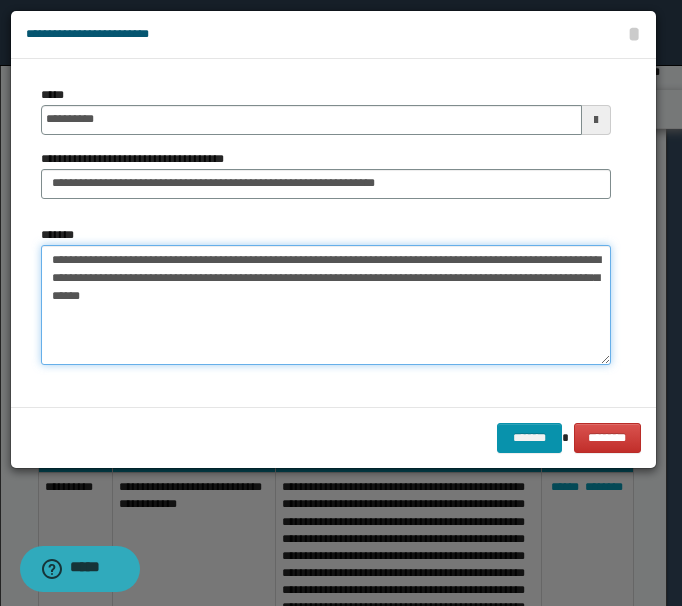 click on "**********" at bounding box center (326, 305) 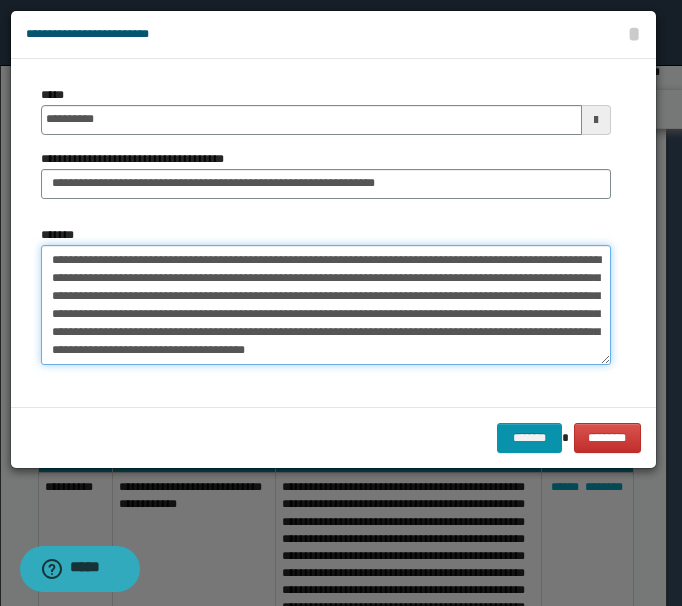 type on "**********" 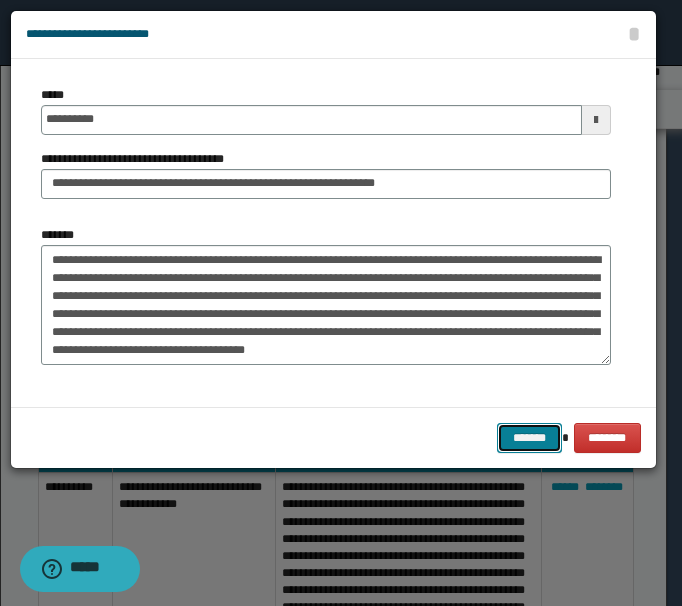 click on "*******" at bounding box center (529, 438) 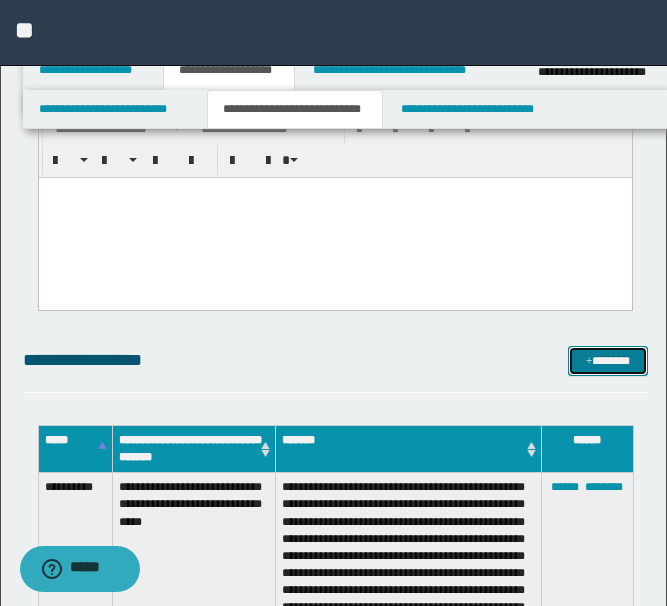 click on "*******" at bounding box center (608, 361) 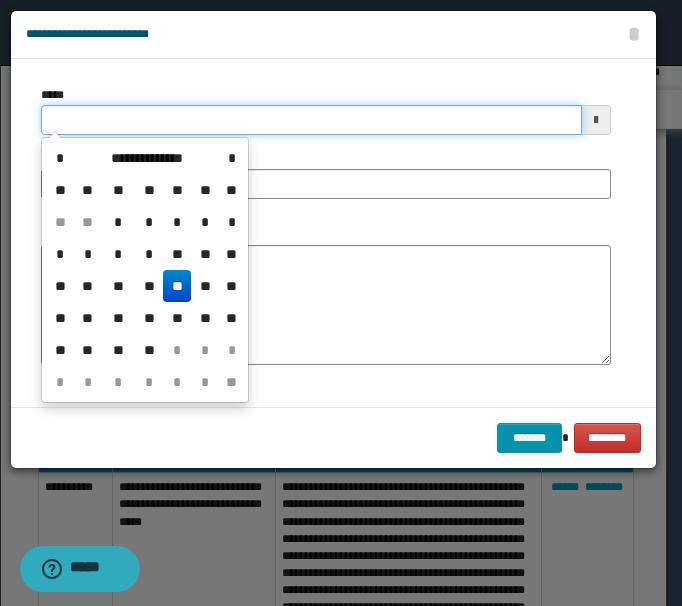 click on "*****" at bounding box center (311, 120) 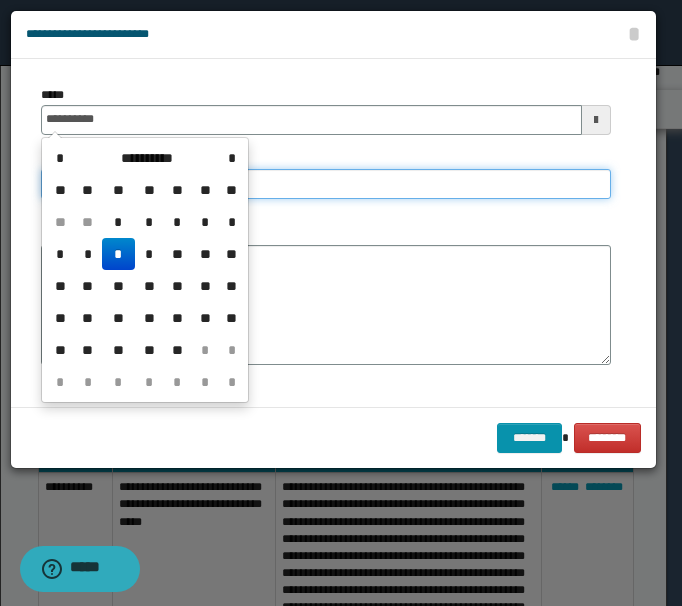 type on "**********" 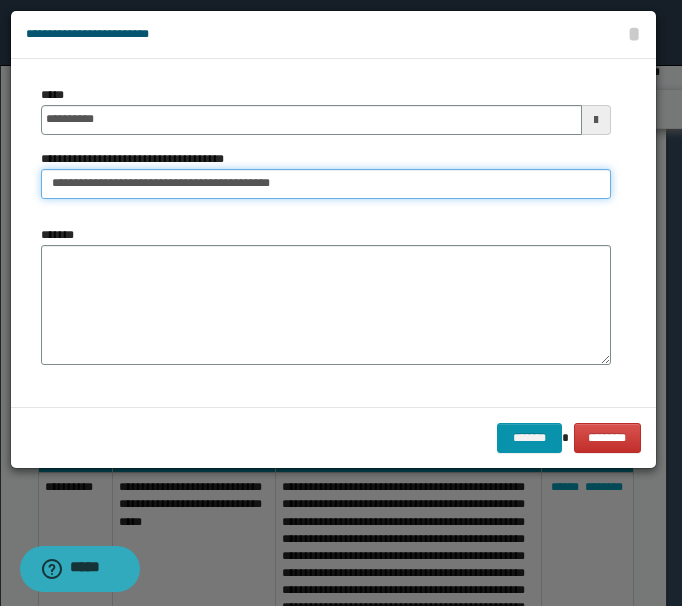 type on "**********" 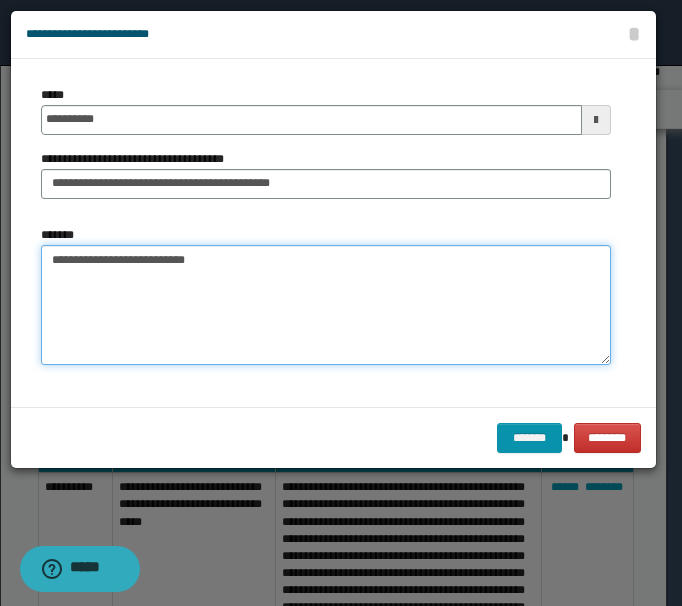 click on "**********" at bounding box center [326, 305] 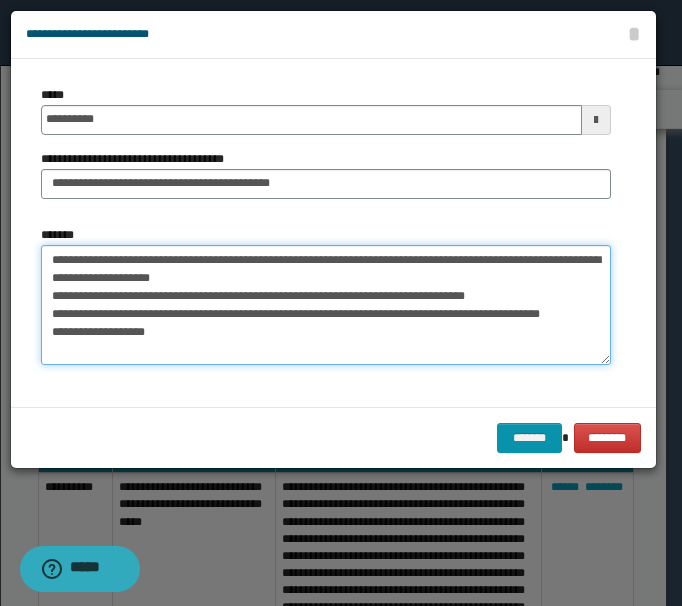 click on "**********" at bounding box center (326, 305) 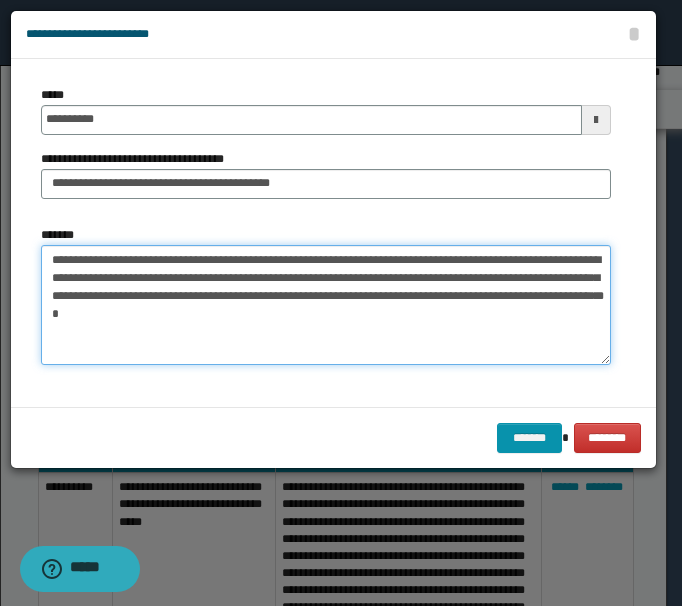 click on "**********" at bounding box center [326, 305] 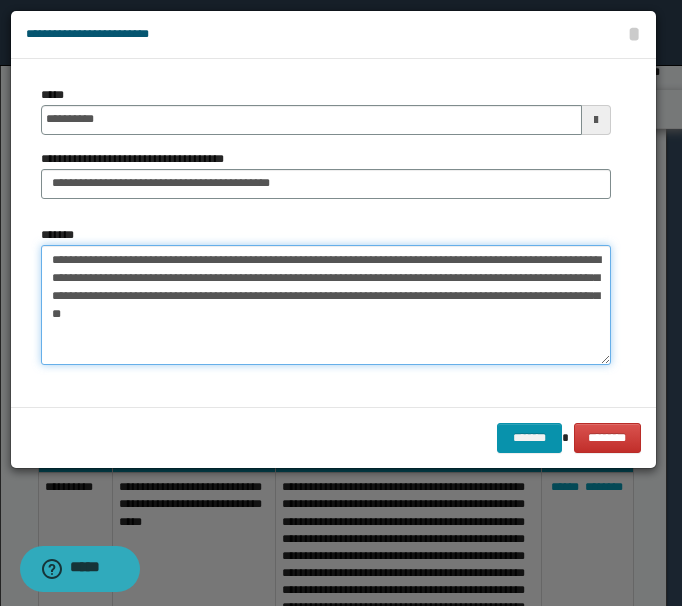 click on "**********" at bounding box center (326, 305) 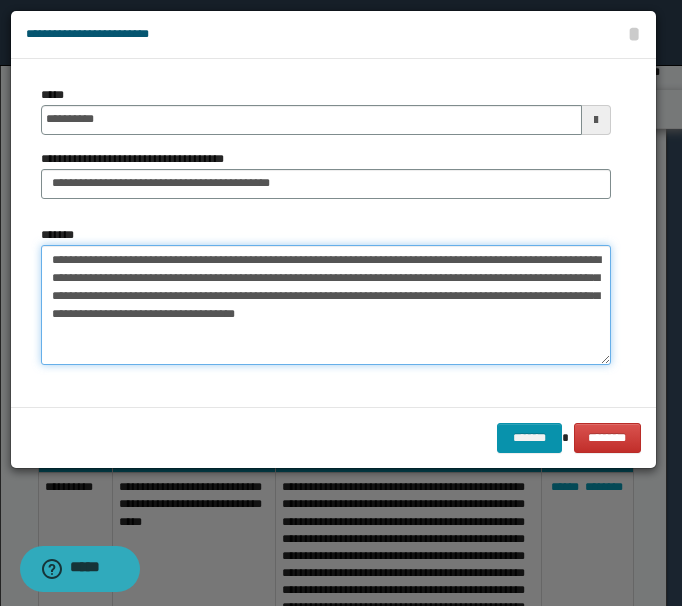 click on "**********" at bounding box center [326, 305] 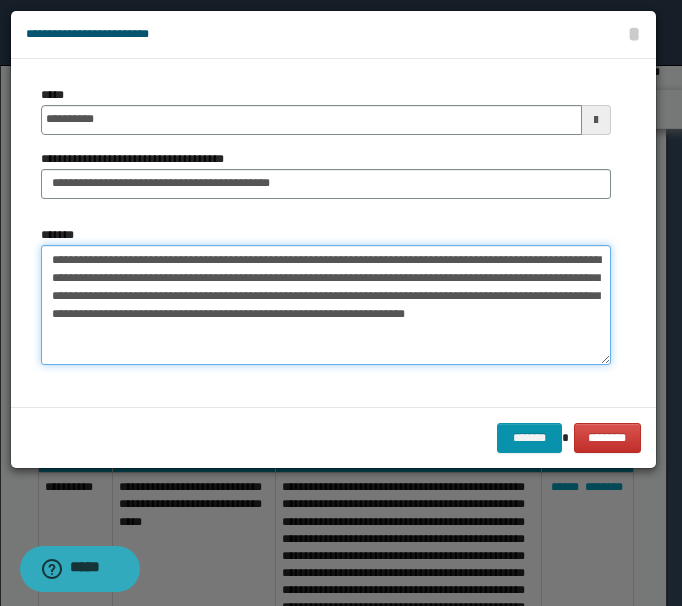 drag, startPoint x: 560, startPoint y: 320, endPoint x: 463, endPoint y: 319, distance: 97.00516 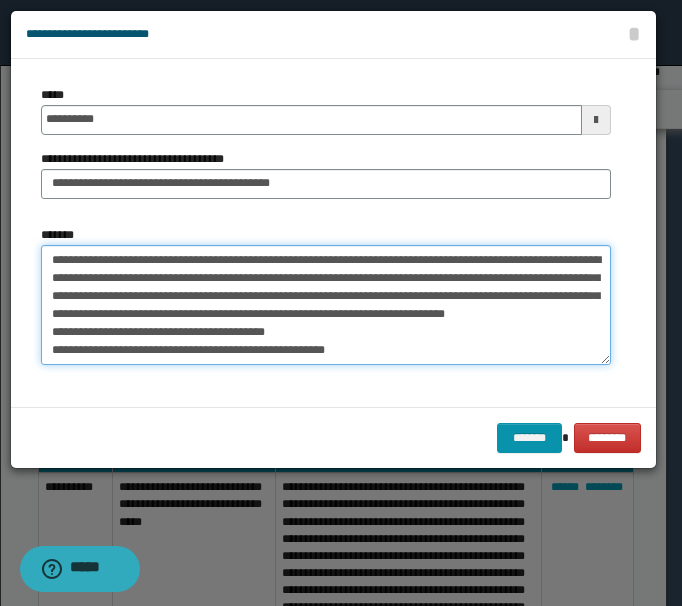 scroll, scrollTop: 174, scrollLeft: 0, axis: vertical 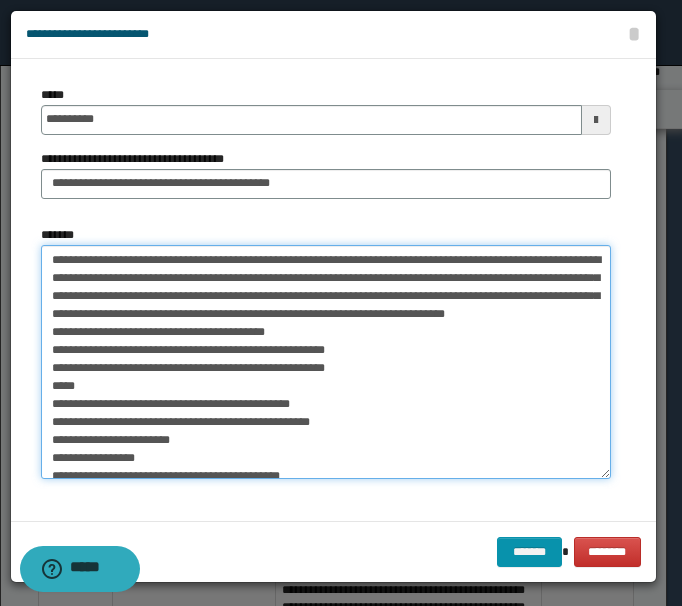 drag, startPoint x: 603, startPoint y: 358, endPoint x: 585, endPoint y: 464, distance: 107.51744 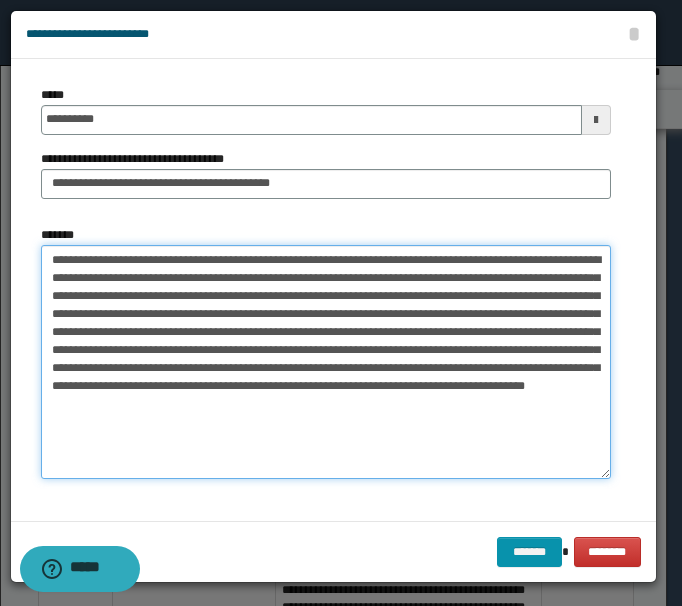 click on "**********" at bounding box center [326, 362] 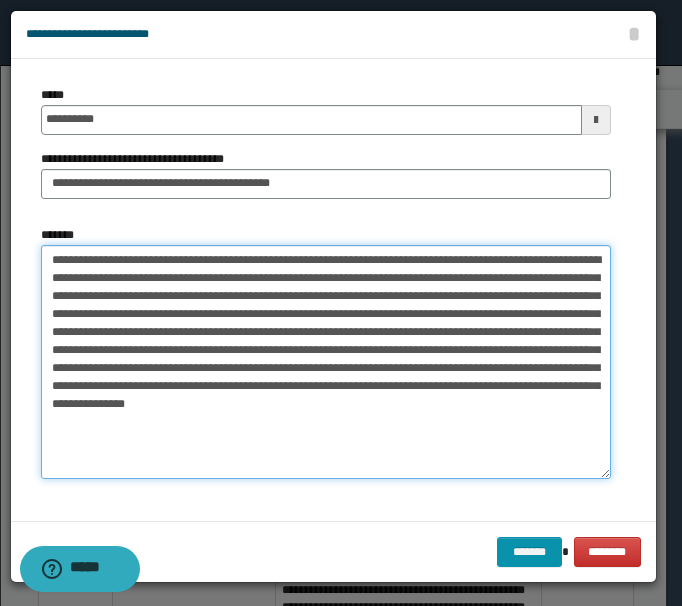 type on "**********" 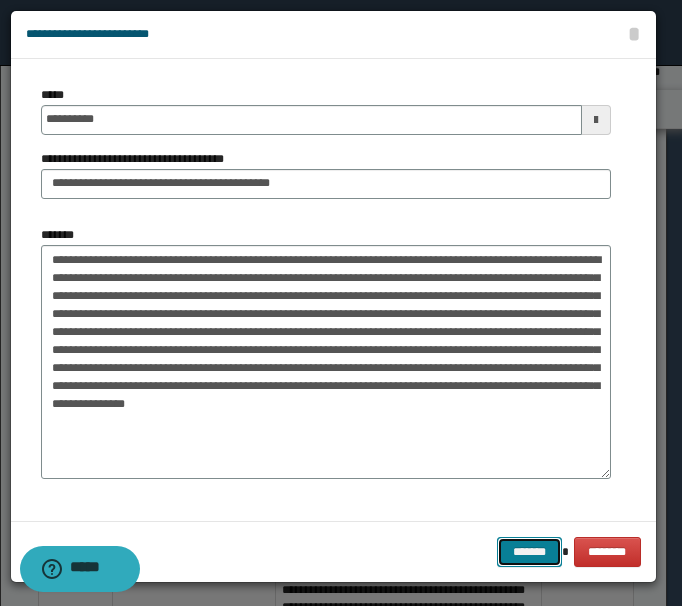 click on "*******" at bounding box center [529, 552] 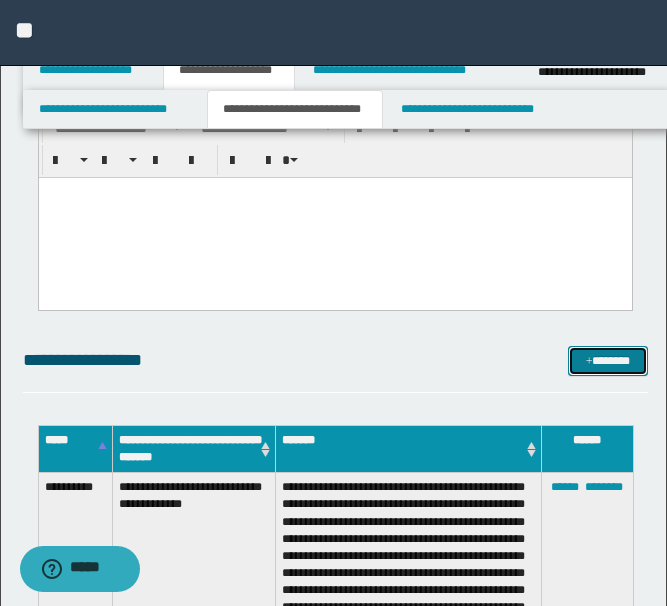 click on "*******" at bounding box center [608, 361] 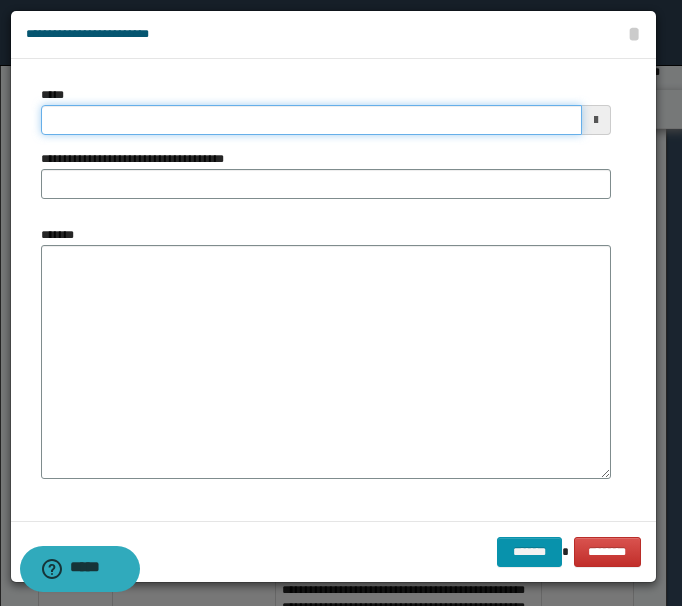 click on "*****" at bounding box center (311, 120) 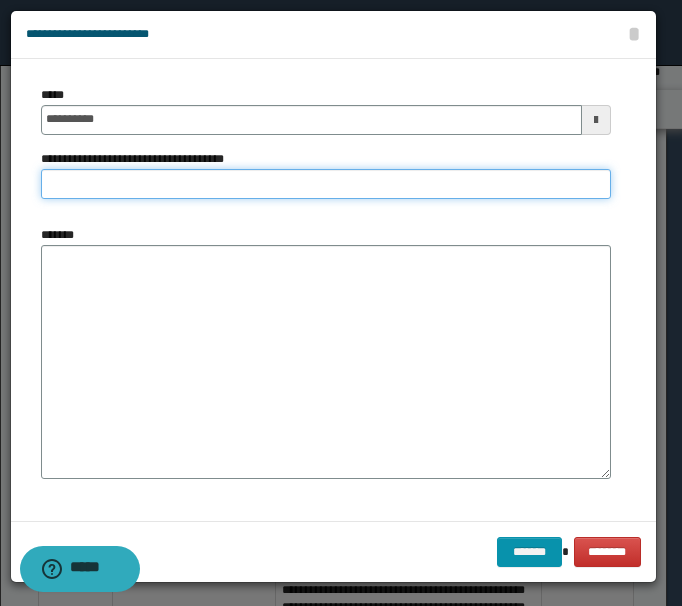 type on "**********" 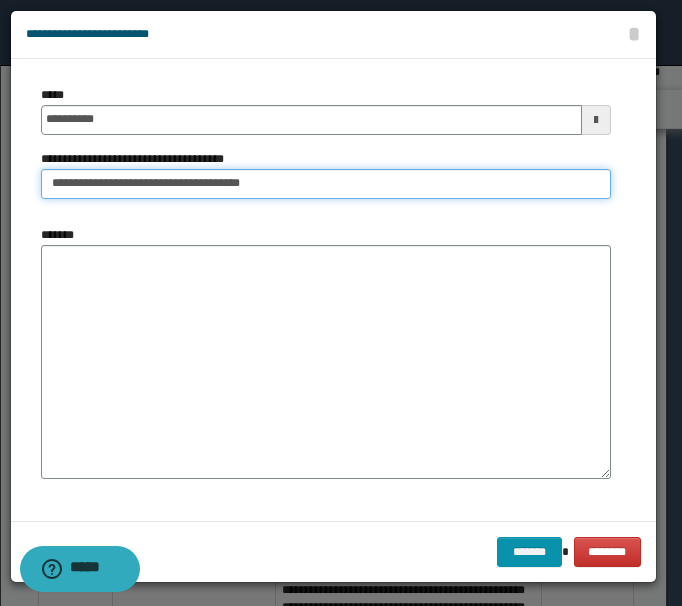 type on "**********" 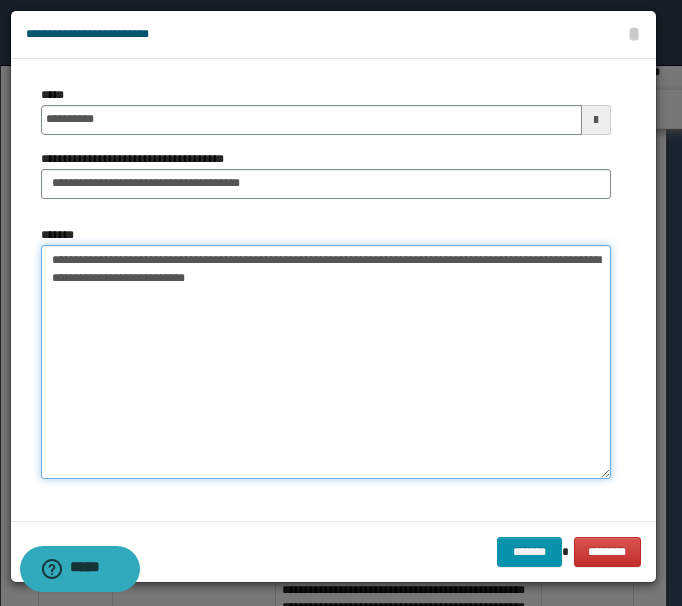drag, startPoint x: 222, startPoint y: 276, endPoint x: 195, endPoint y: 276, distance: 27 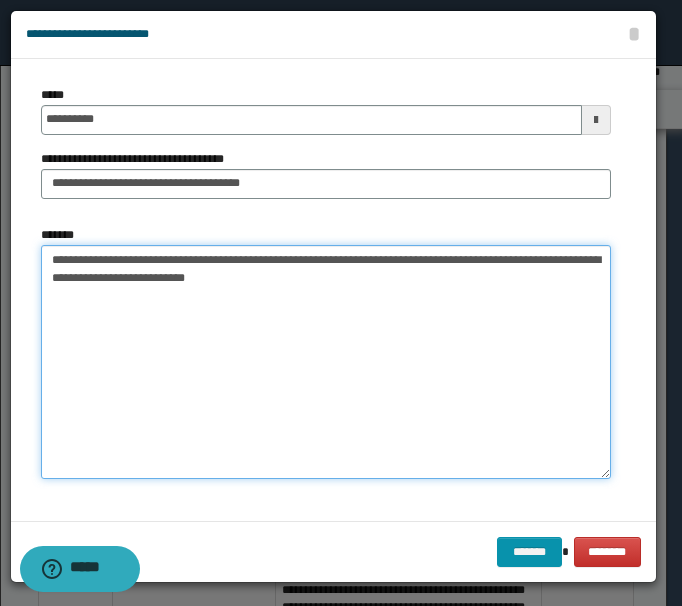 type on "**********" 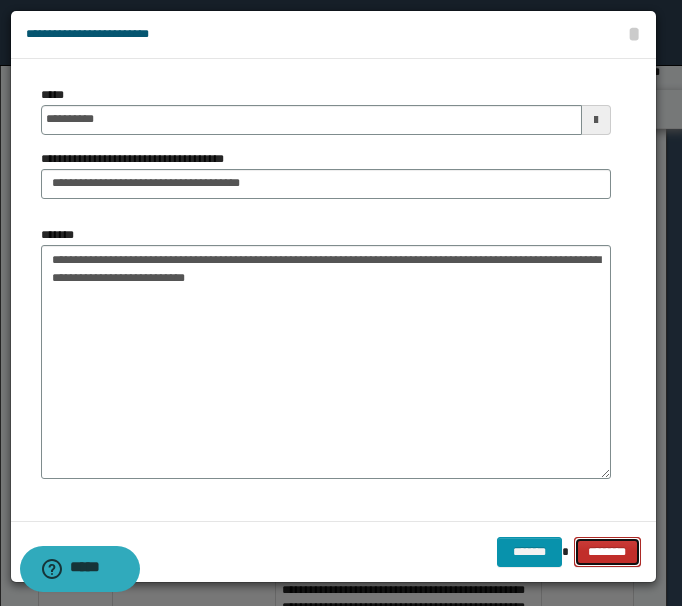 click on "********" at bounding box center [607, 552] 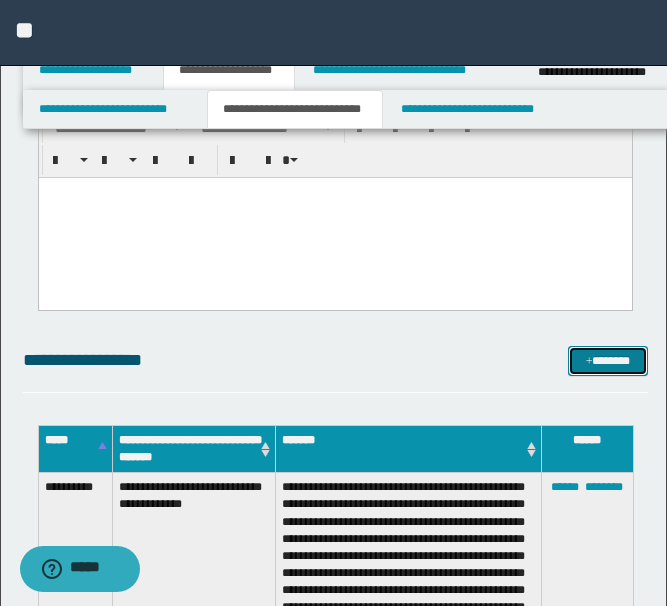 click on "*******" at bounding box center (608, 361) 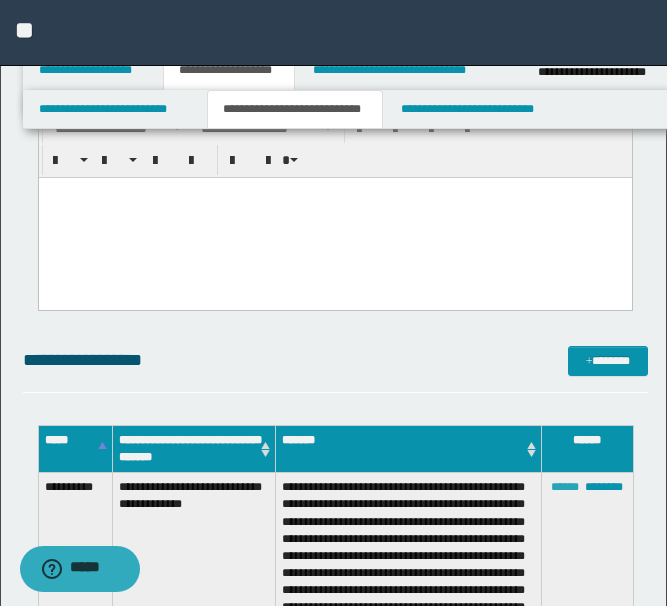 click on "******" at bounding box center [565, 487] 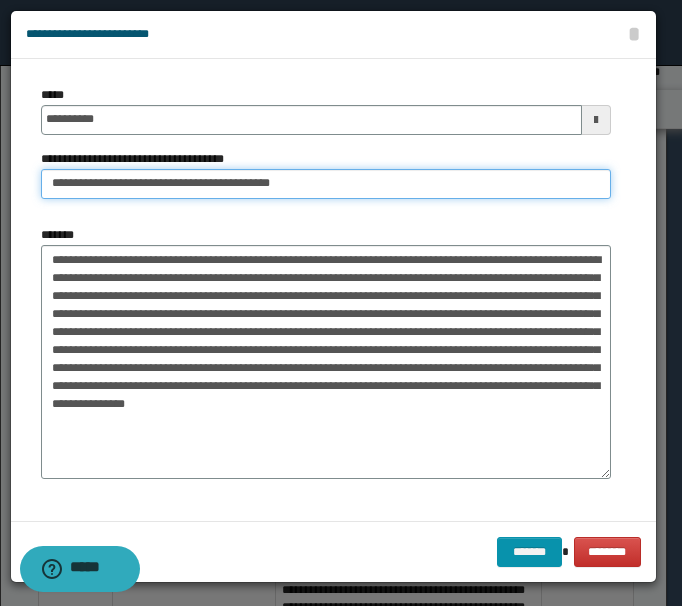 click on "**********" at bounding box center (326, 184) 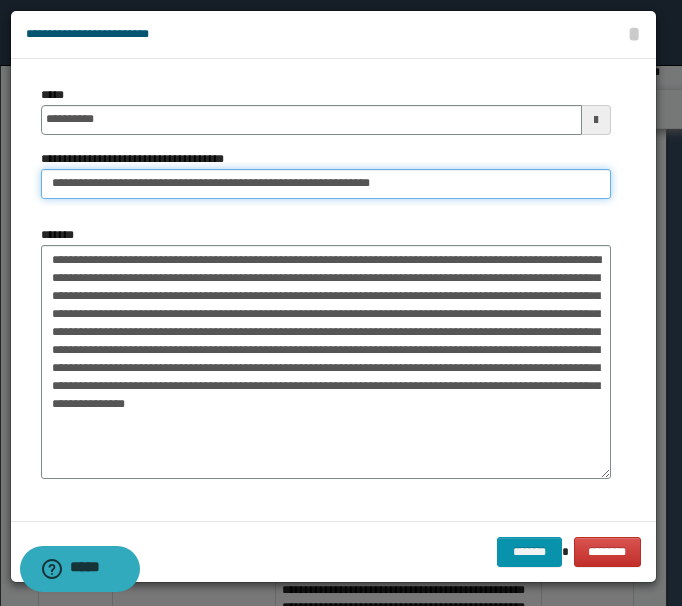 type on "**********" 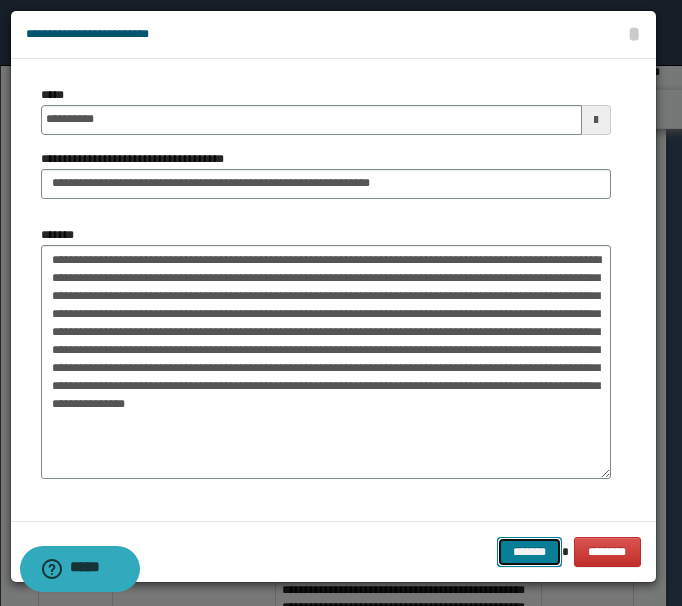 click on "*******" at bounding box center [529, 552] 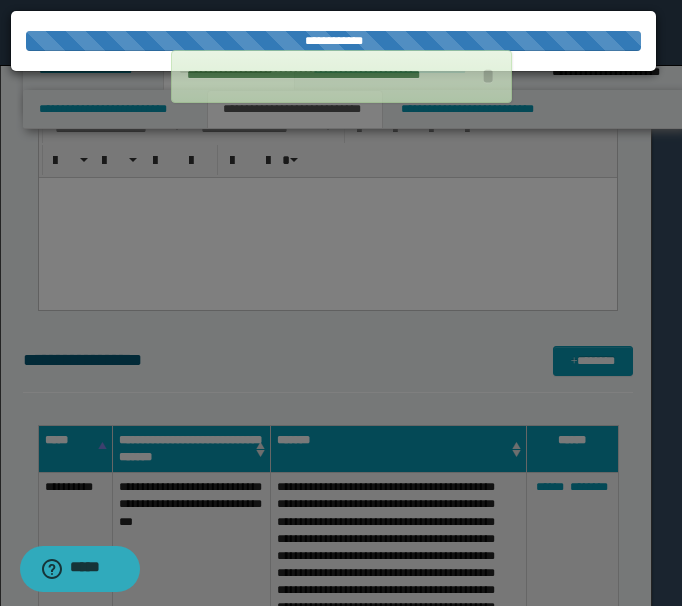 type 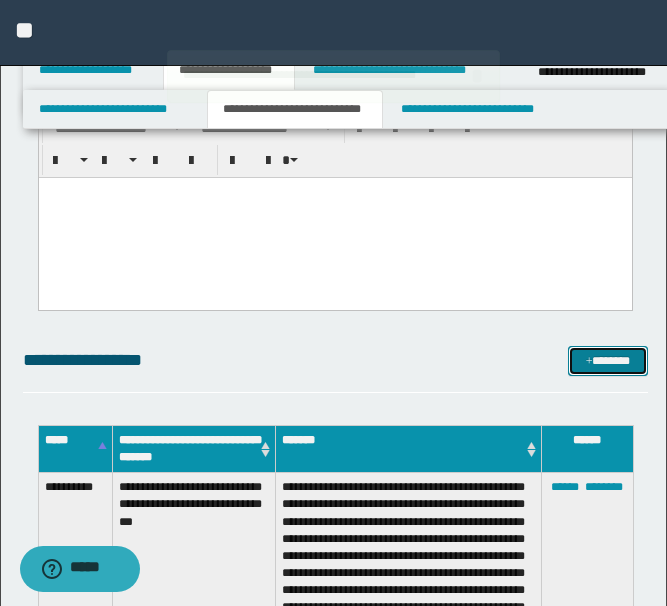 click on "*******" at bounding box center [608, 361] 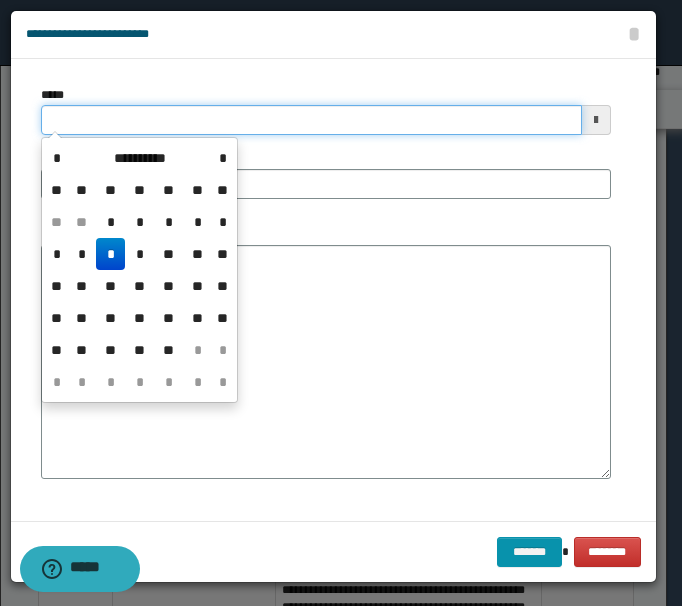 click on "*****" at bounding box center (311, 120) 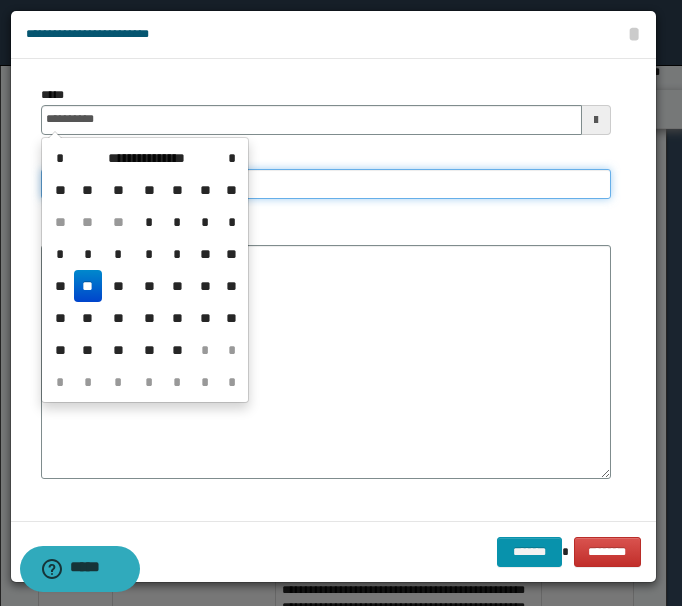 type on "**********" 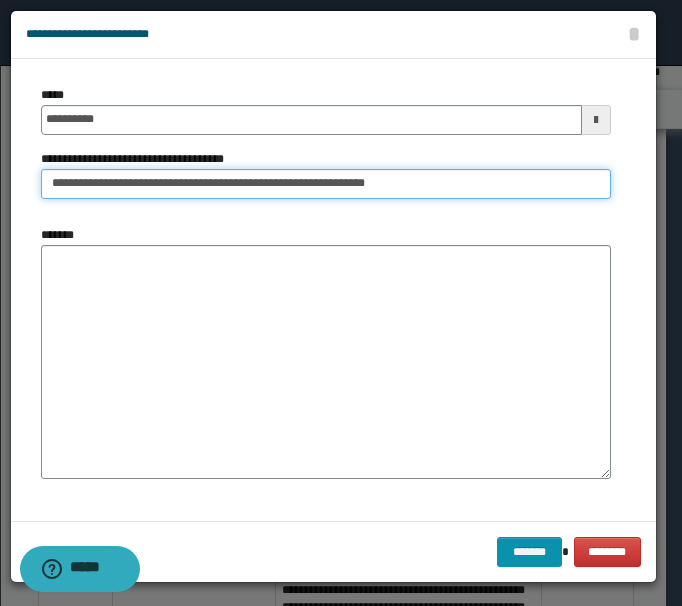 type on "**********" 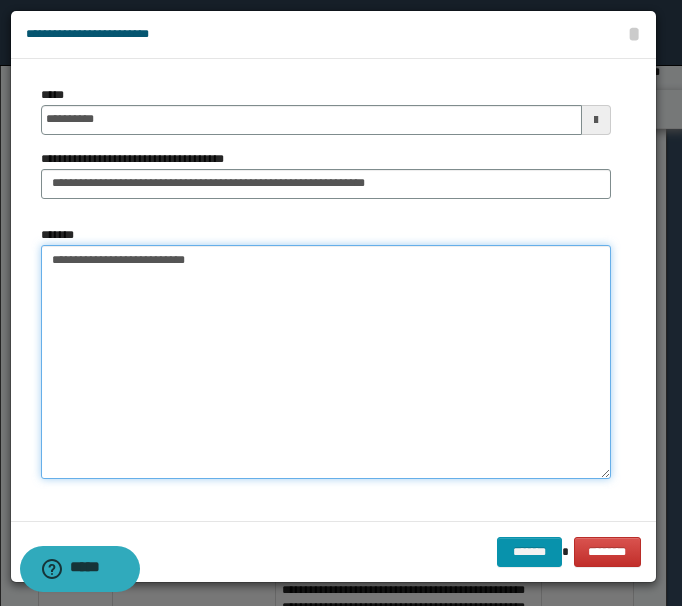 type on "**********" 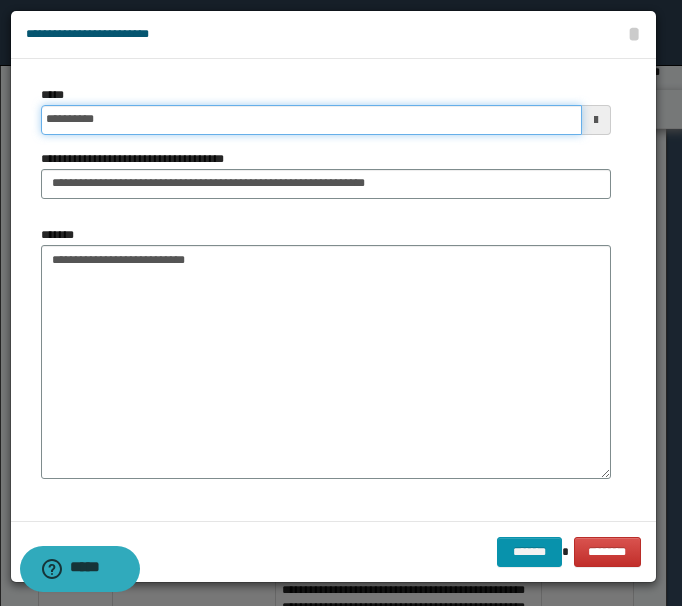 click on "**********" at bounding box center [311, 120] 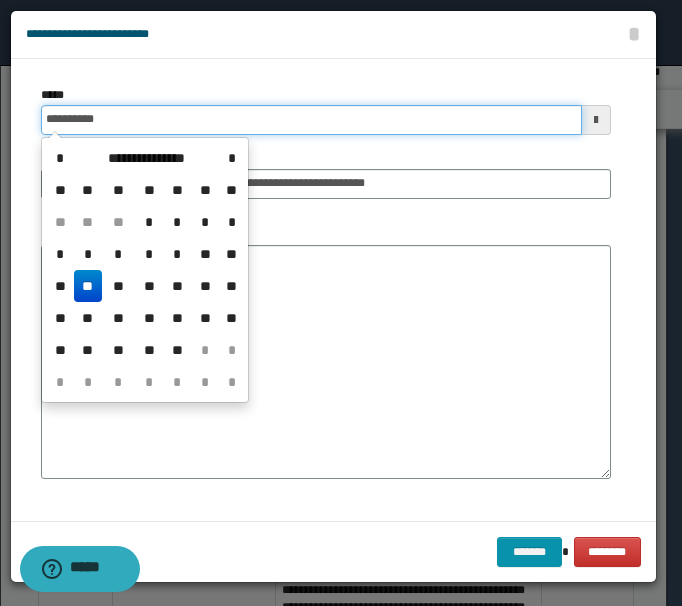 click on "**********" at bounding box center [311, 120] 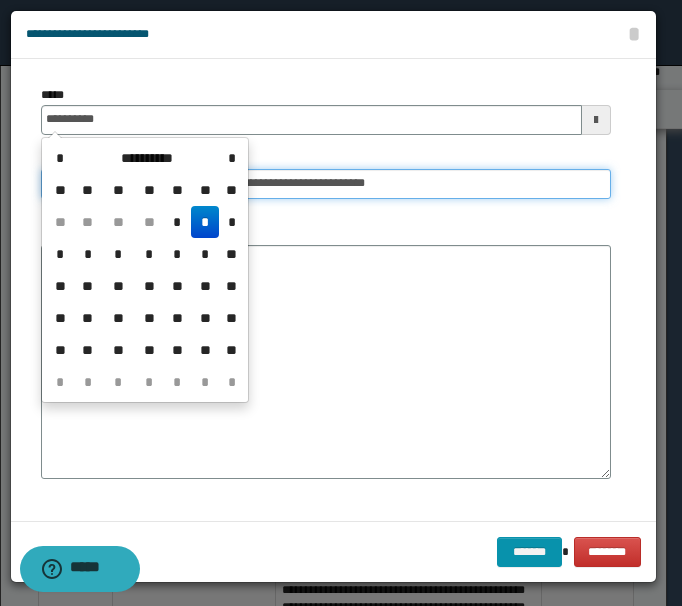 type on "**********" 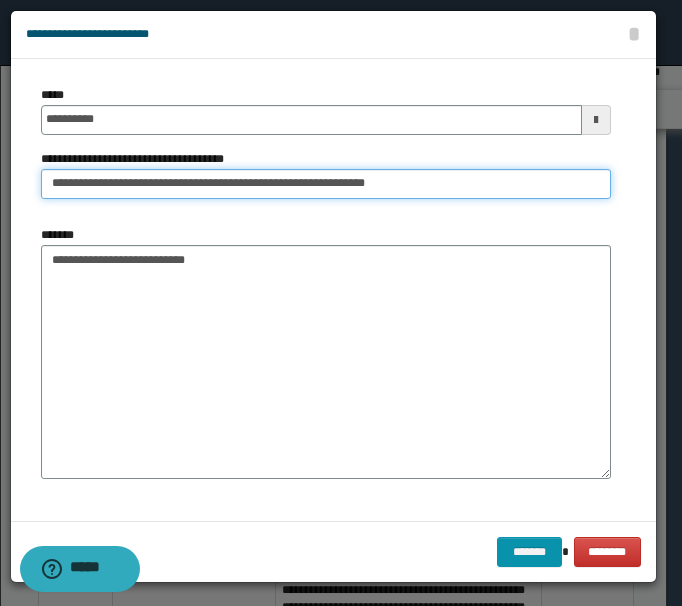 click on "**********" at bounding box center [326, 184] 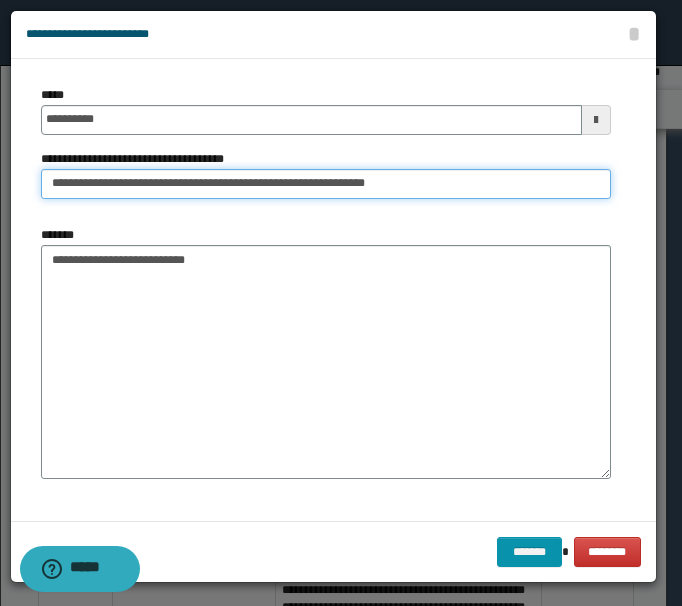drag, startPoint x: 282, startPoint y: 184, endPoint x: 162, endPoint y: 171, distance: 120.70211 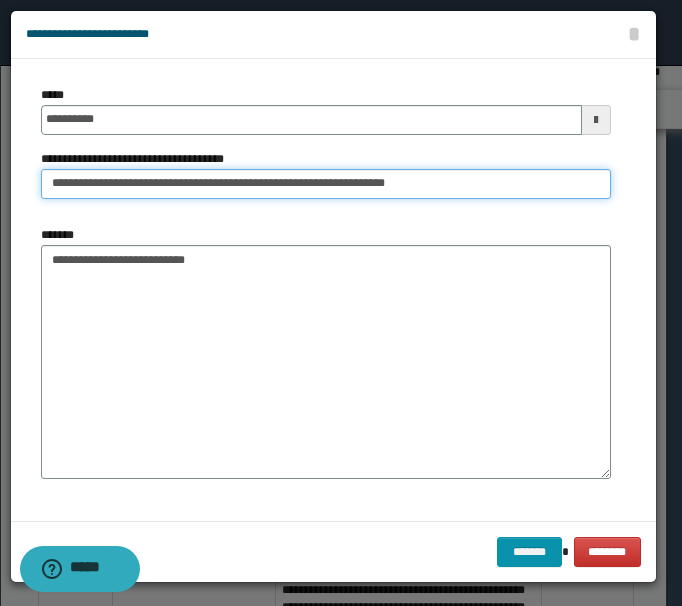 type on "**********" 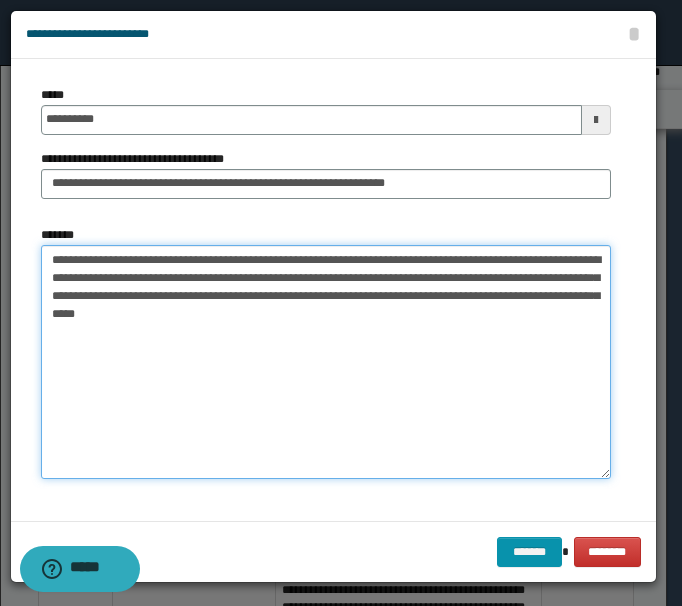 click on "**********" at bounding box center (326, 362) 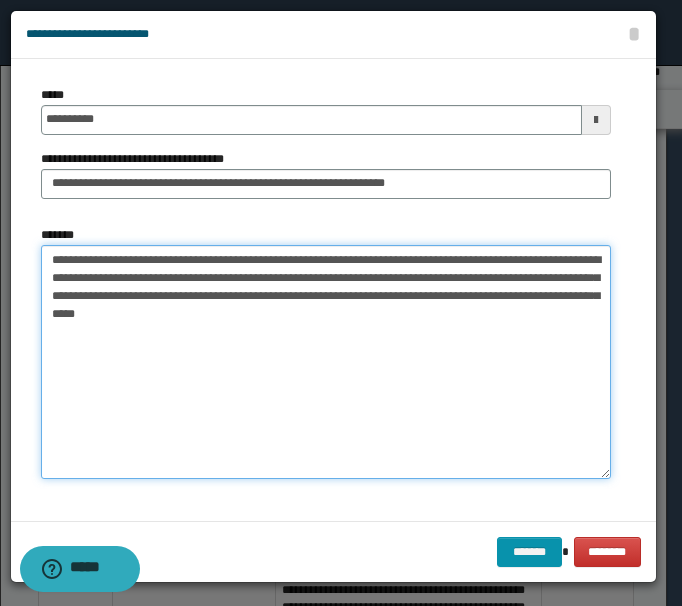 click on "**********" at bounding box center [326, 362] 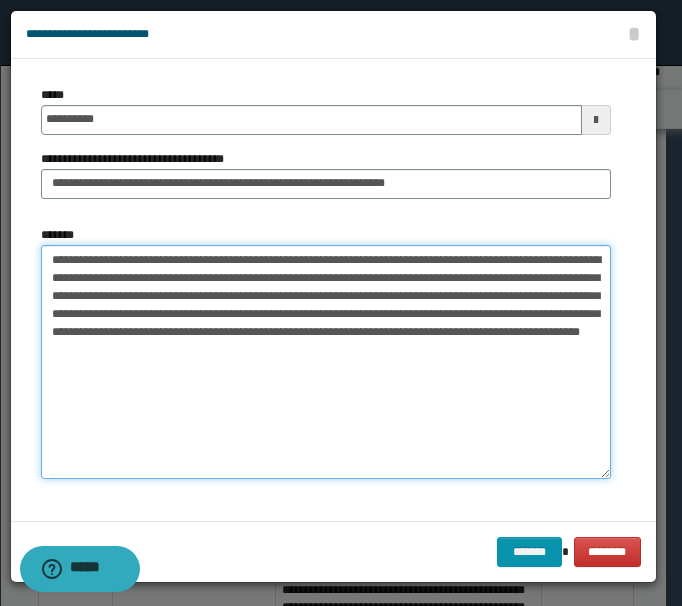 click on "**********" at bounding box center (326, 362) 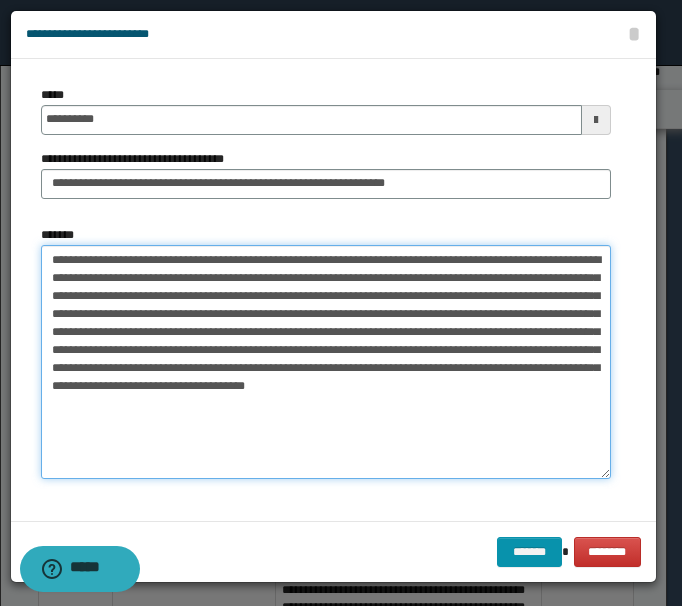 type on "**********" 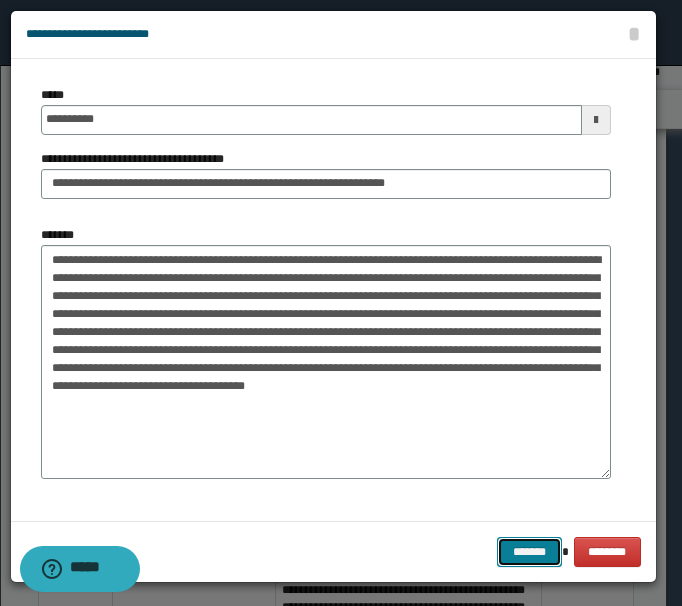 click on "*******" at bounding box center [529, 552] 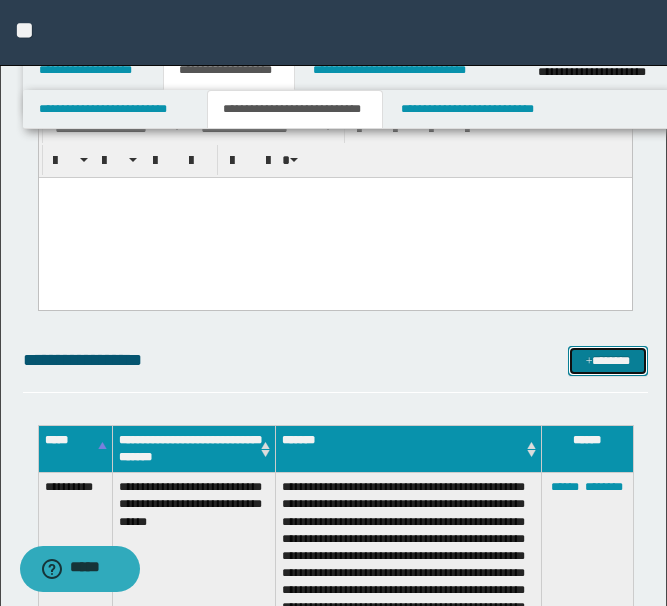 click on "*******" at bounding box center (608, 361) 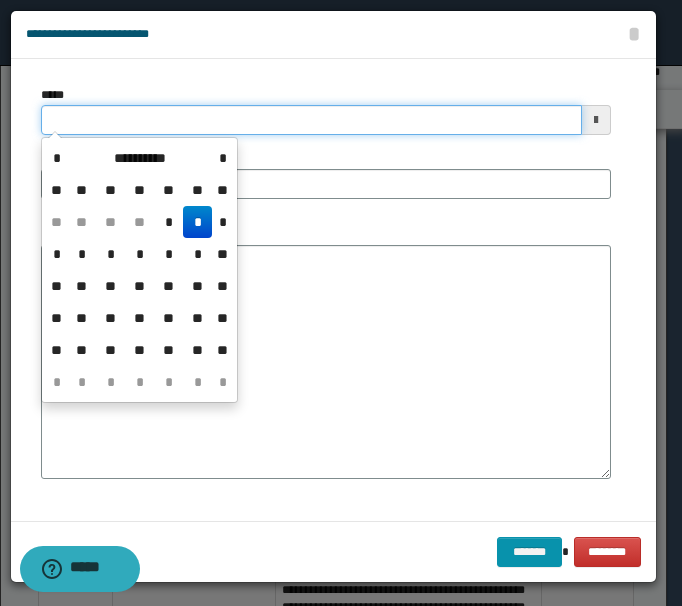 click on "*****" at bounding box center [311, 120] 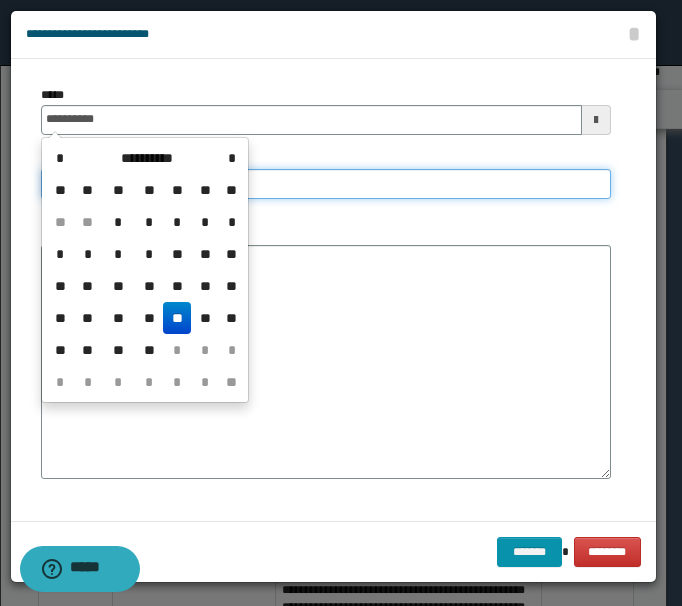 type on "**********" 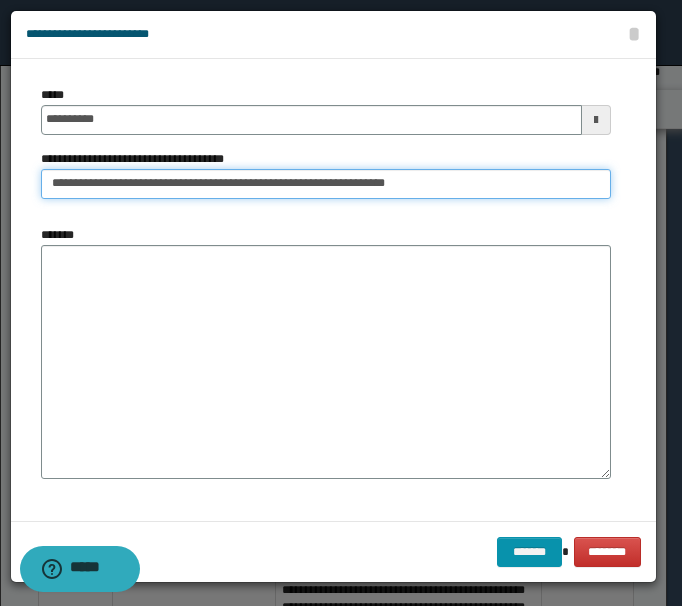 type on "**********" 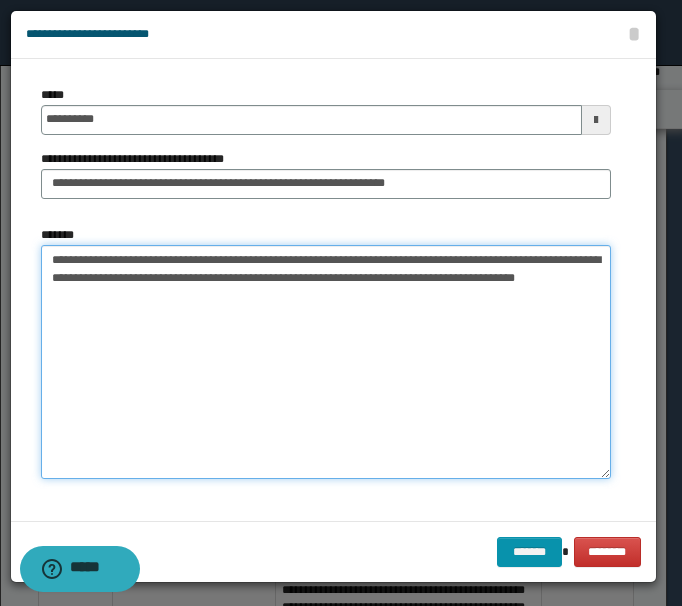click on "**********" at bounding box center (326, 362) 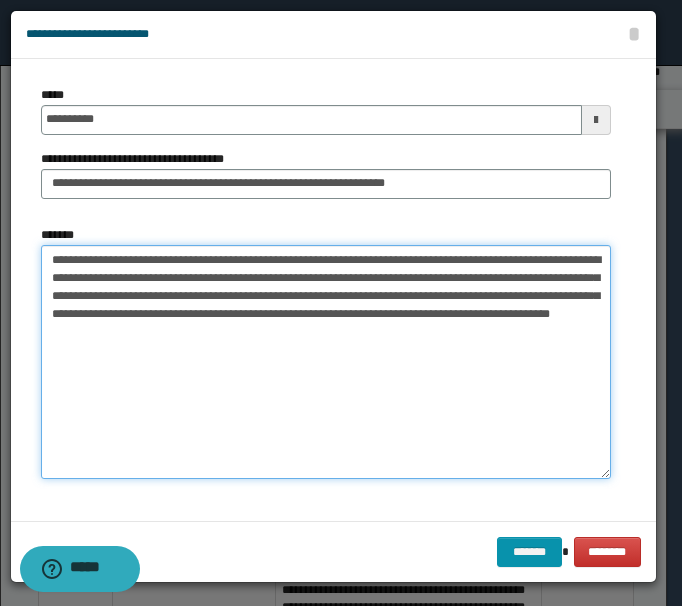type on "**********" 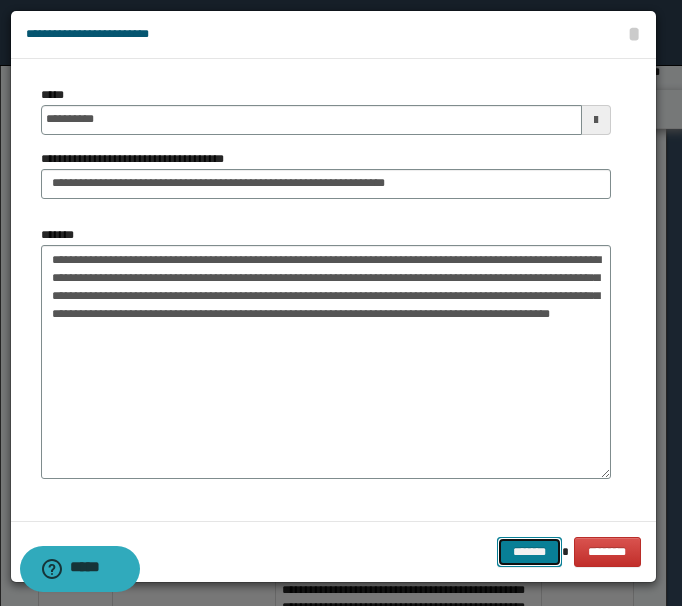 click on "*******" at bounding box center (529, 552) 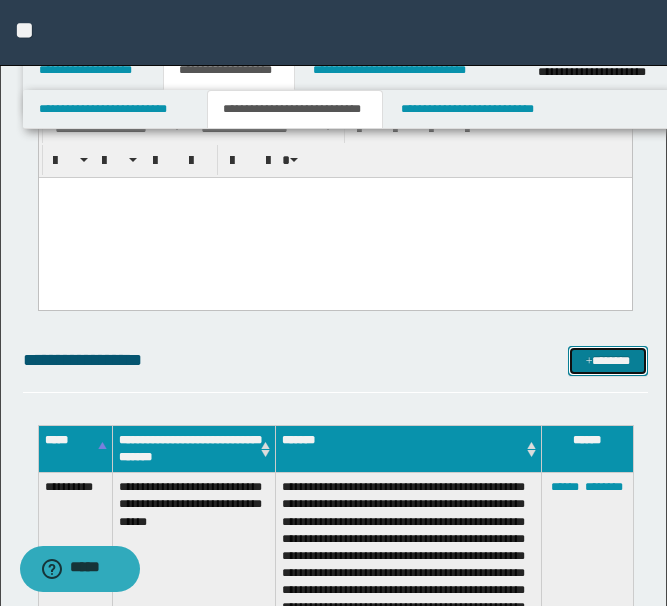 click on "*******" at bounding box center (608, 361) 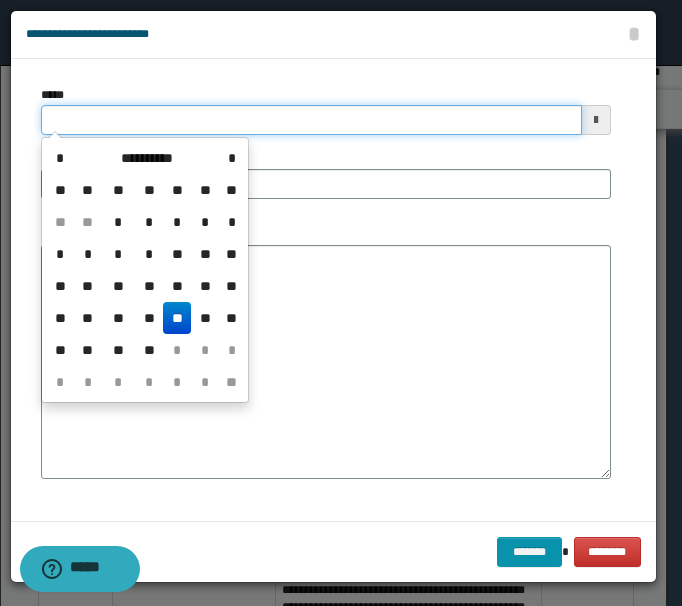 click on "*****" at bounding box center (311, 120) 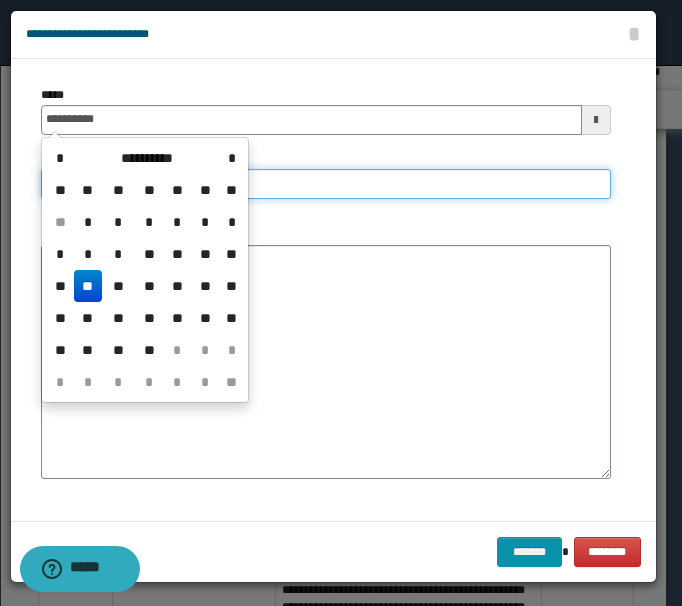 type on "**********" 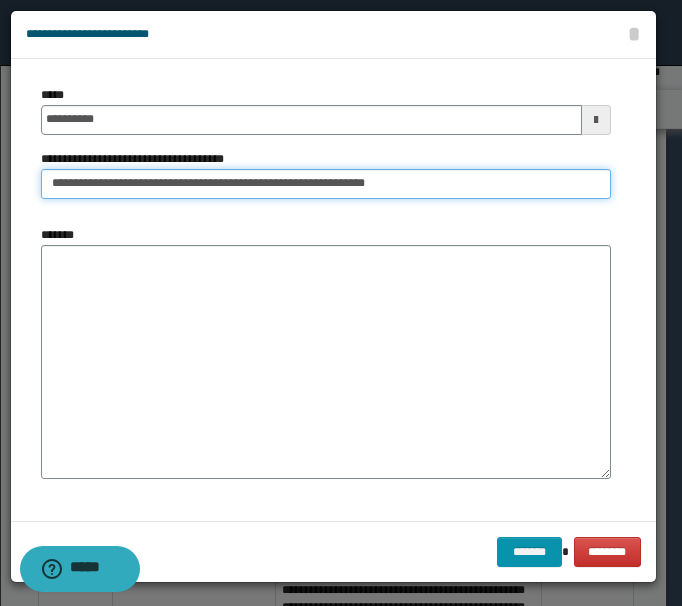type on "**********" 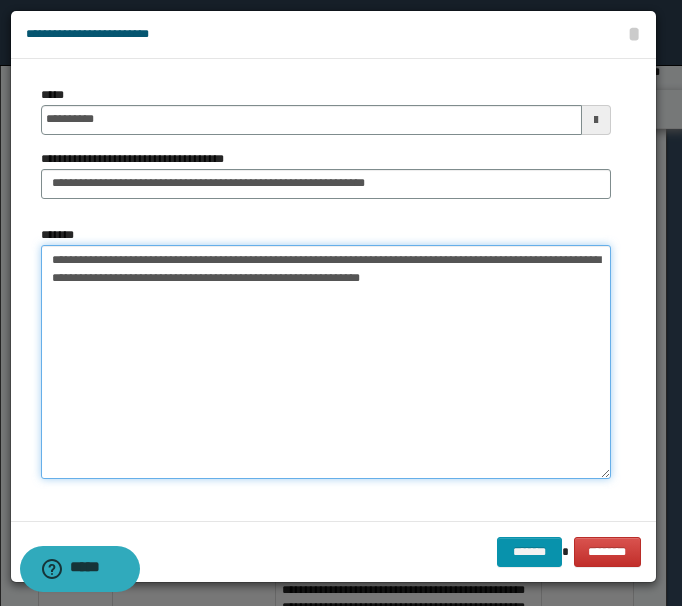 click on "**********" at bounding box center [326, 362] 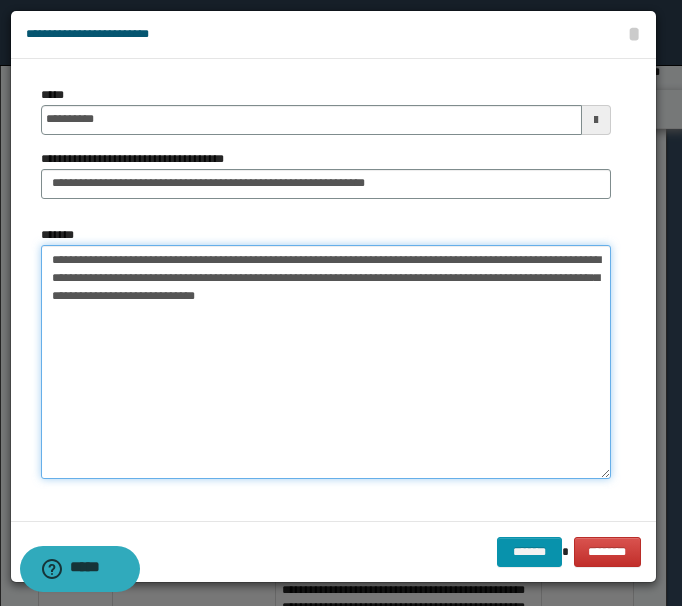 type on "**********" 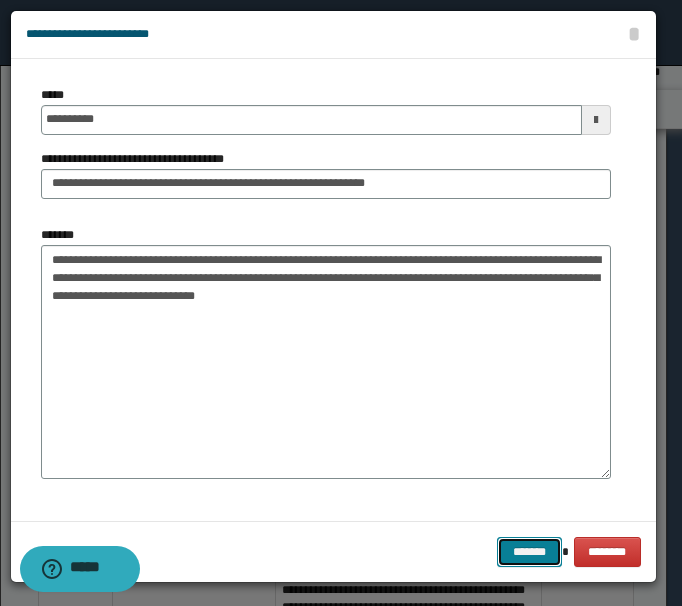 click on "*******" at bounding box center [529, 552] 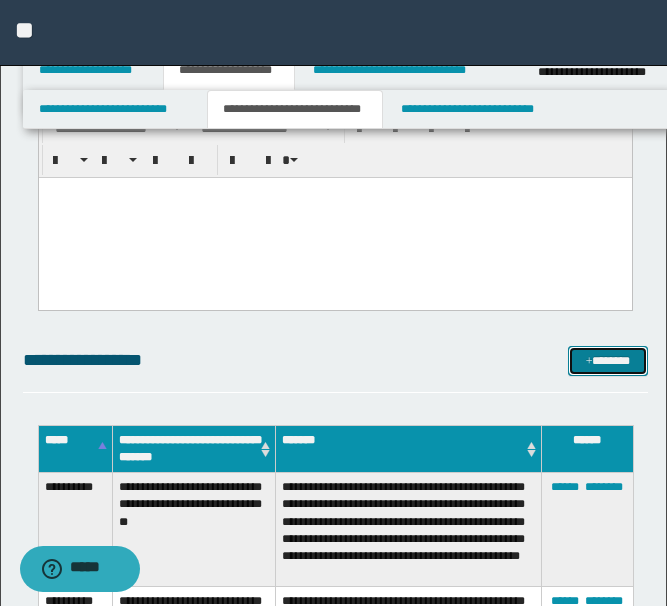 click on "*******" at bounding box center [608, 361] 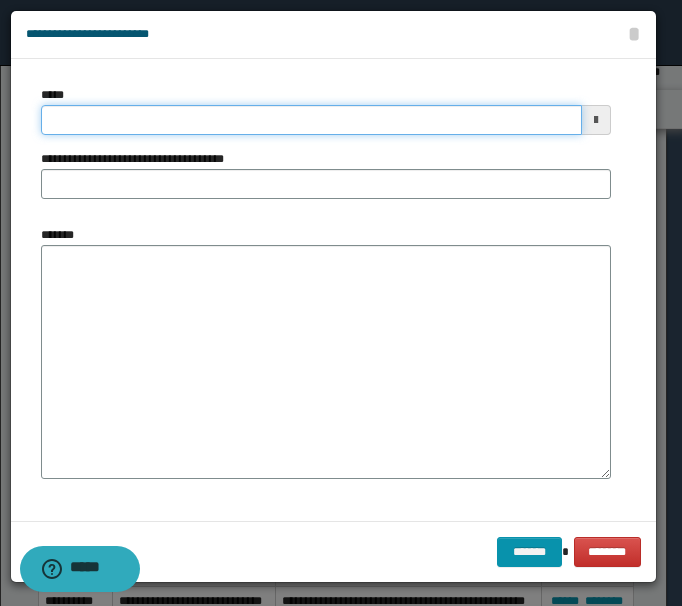 click on "*****" at bounding box center [311, 120] 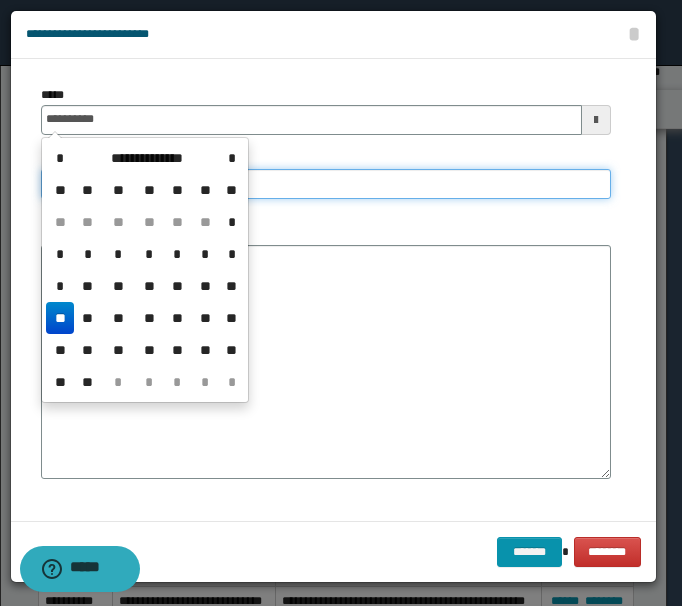 type on "**********" 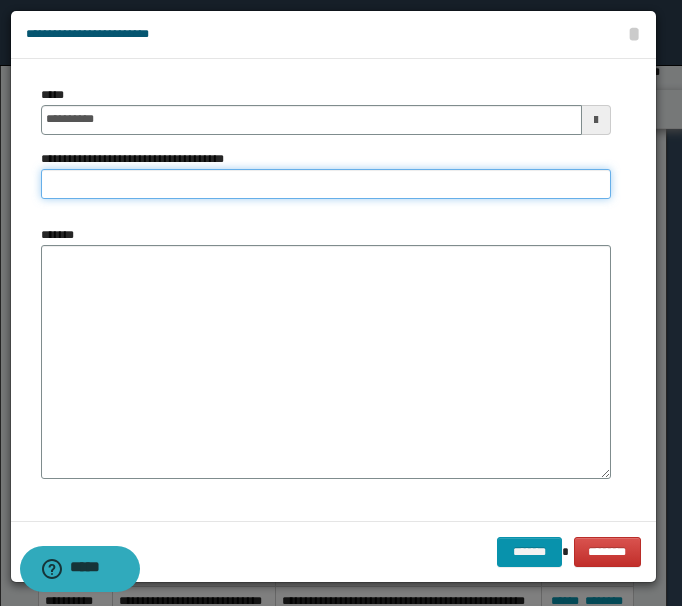 type on "*" 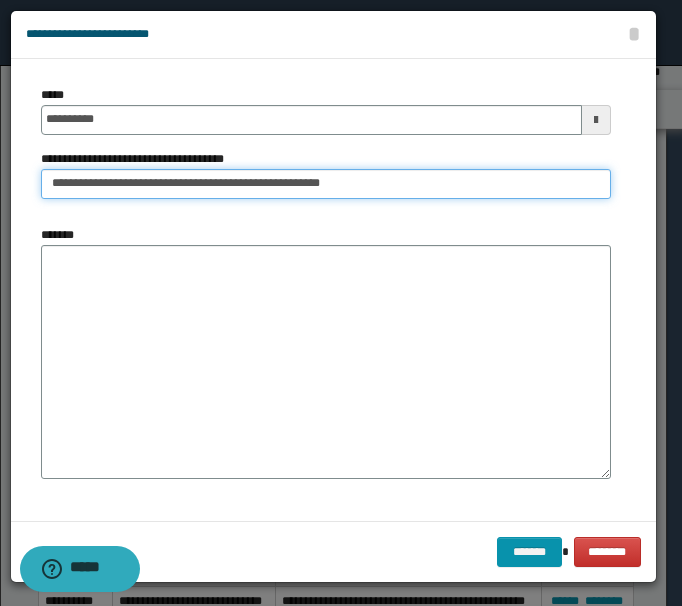 type on "**********" 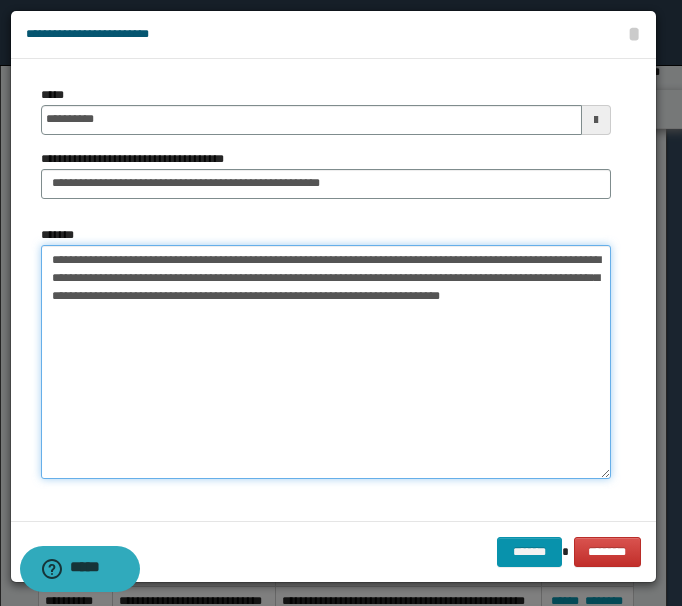 click on "**********" at bounding box center (326, 362) 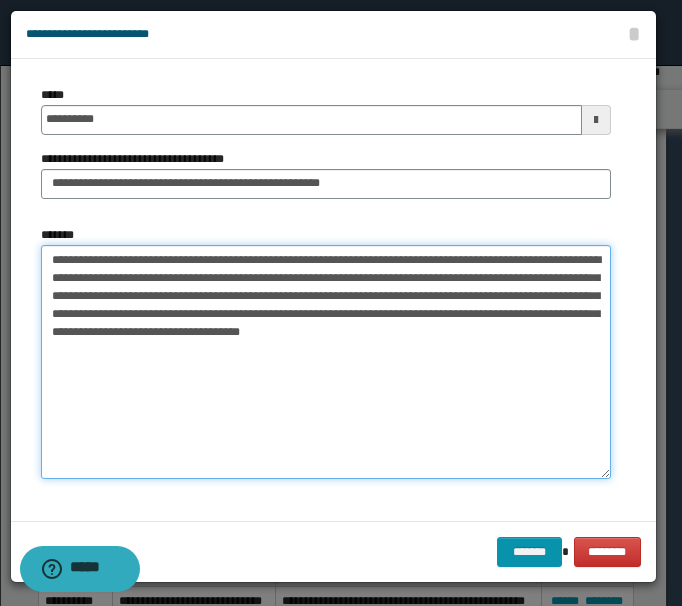 type on "**********" 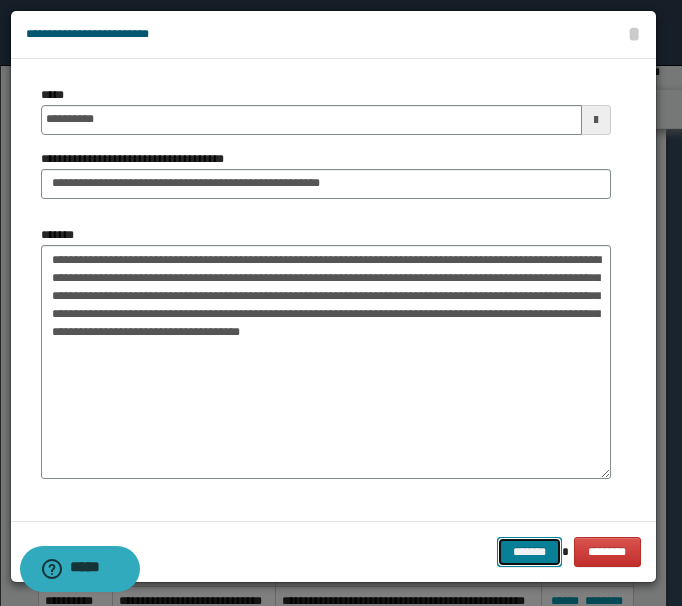 click on "*******" at bounding box center (529, 552) 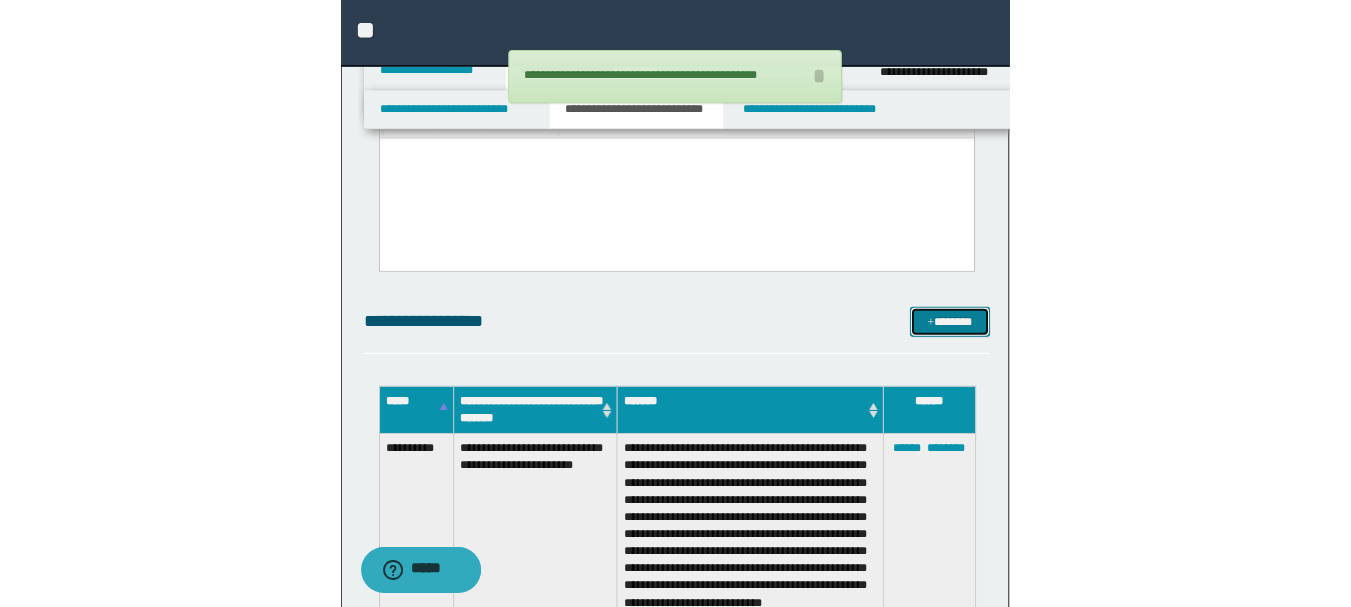 scroll, scrollTop: 2623, scrollLeft: 0, axis: vertical 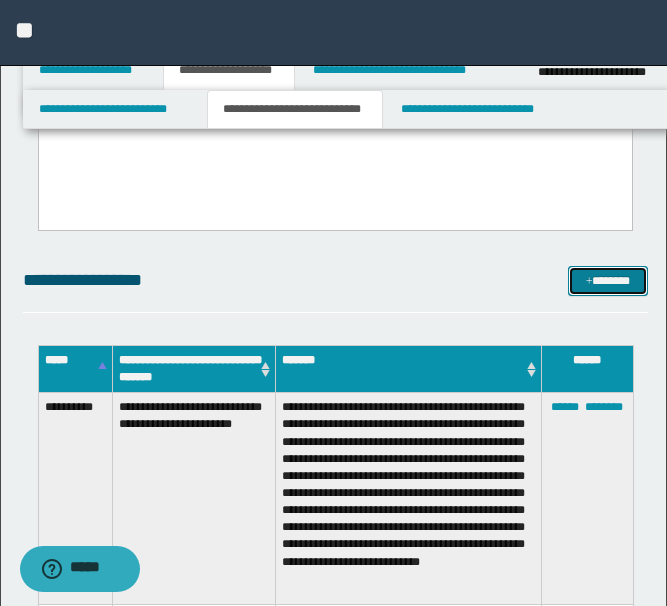 click on "*******" at bounding box center (608, 281) 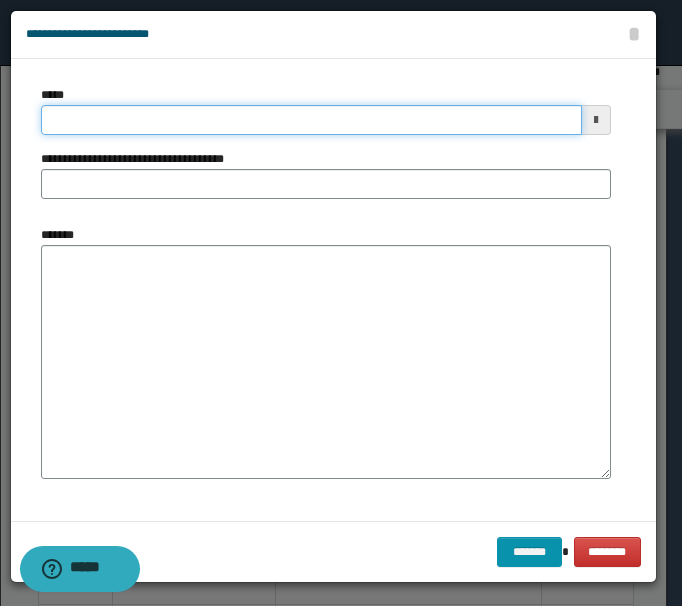 click on "*****" at bounding box center (311, 120) 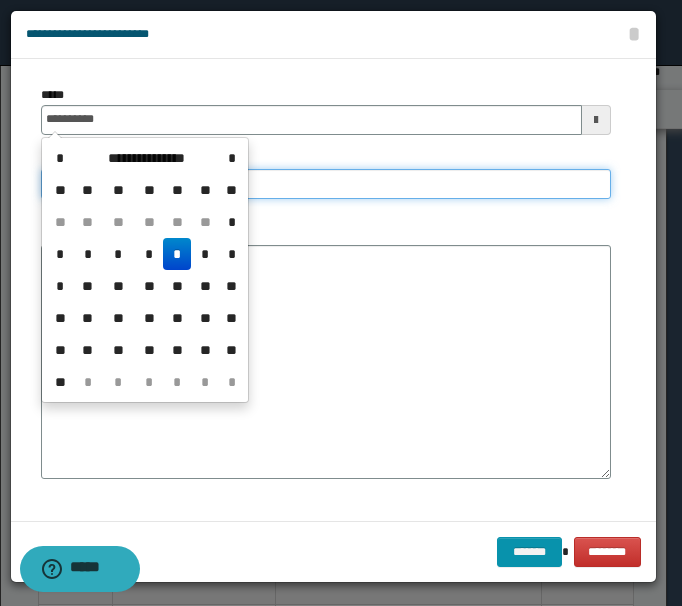 type on "**********" 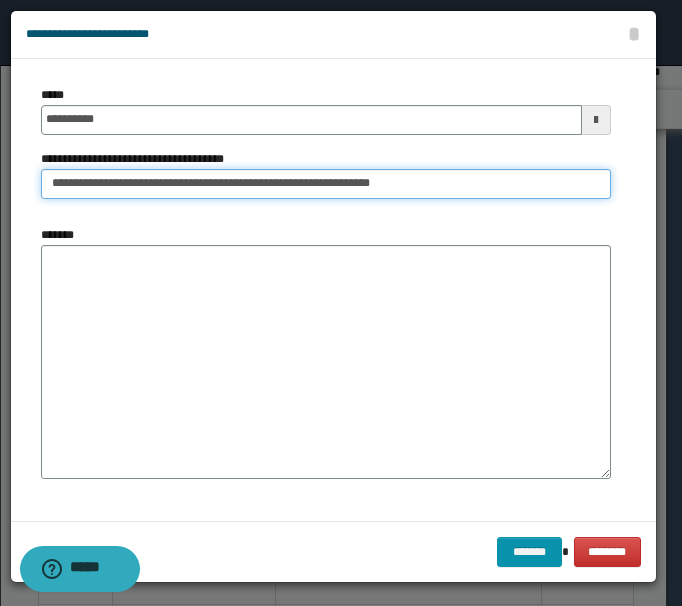 type on "**********" 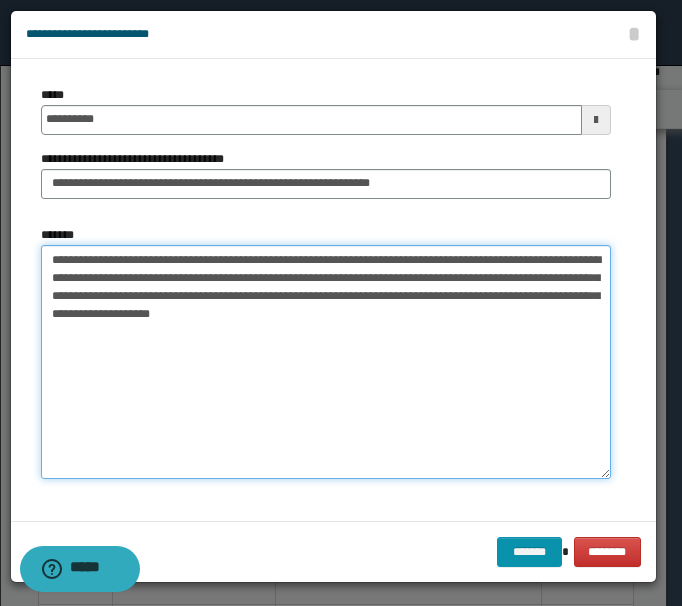 click on "**********" at bounding box center (326, 362) 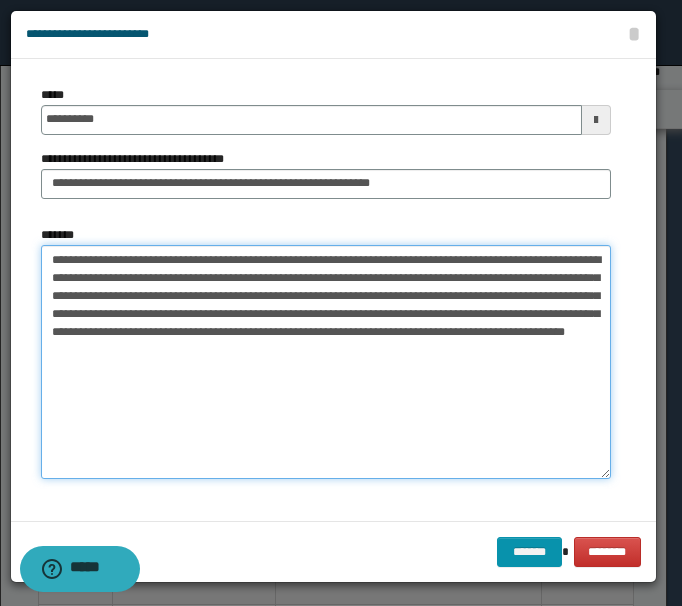 type on "**********" 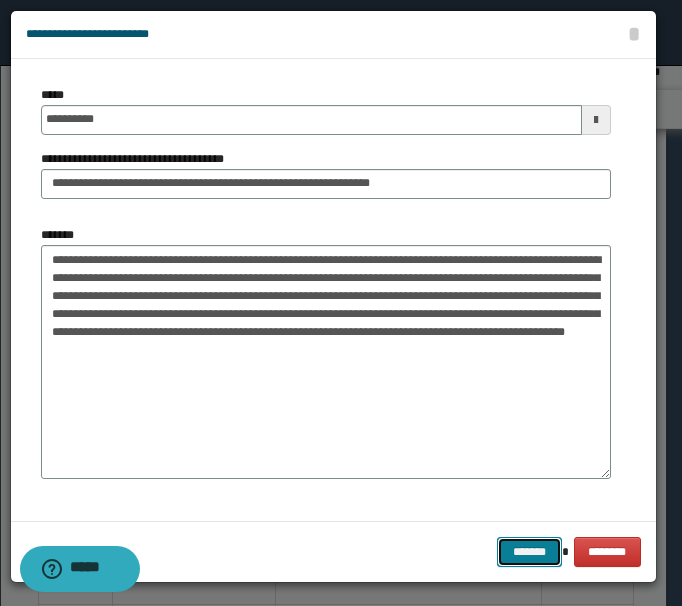 click on "*******" at bounding box center [529, 552] 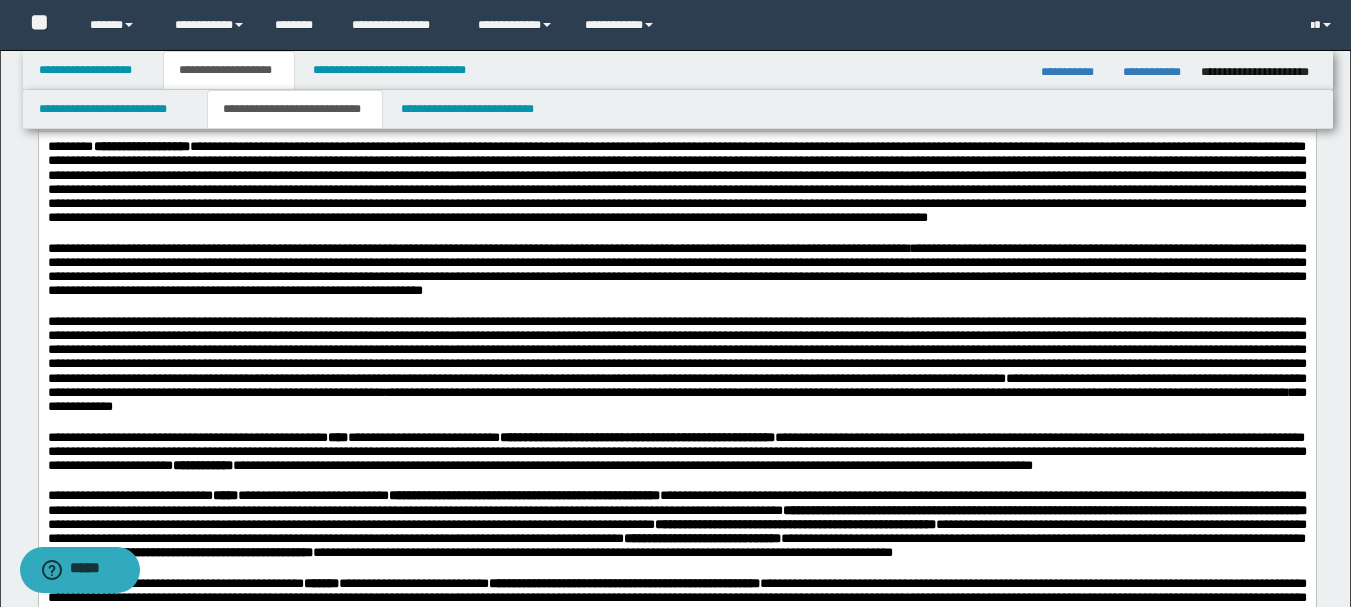 scroll, scrollTop: 0, scrollLeft: 0, axis: both 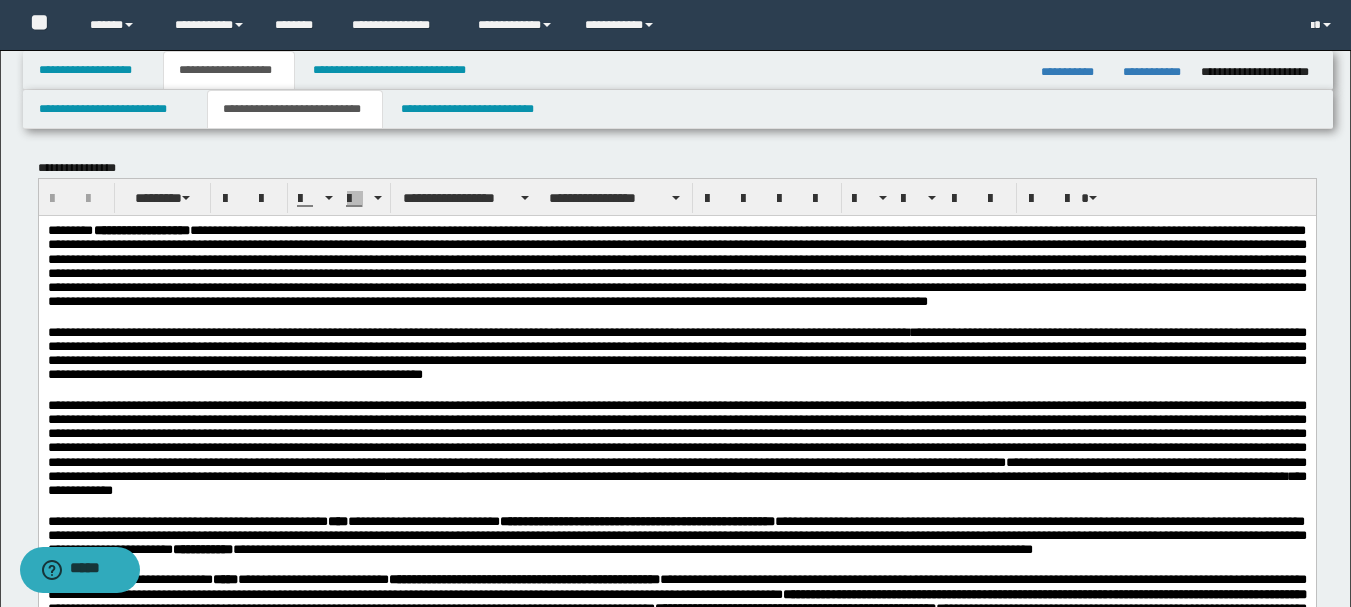 click on "**********" at bounding box center (676, 468) 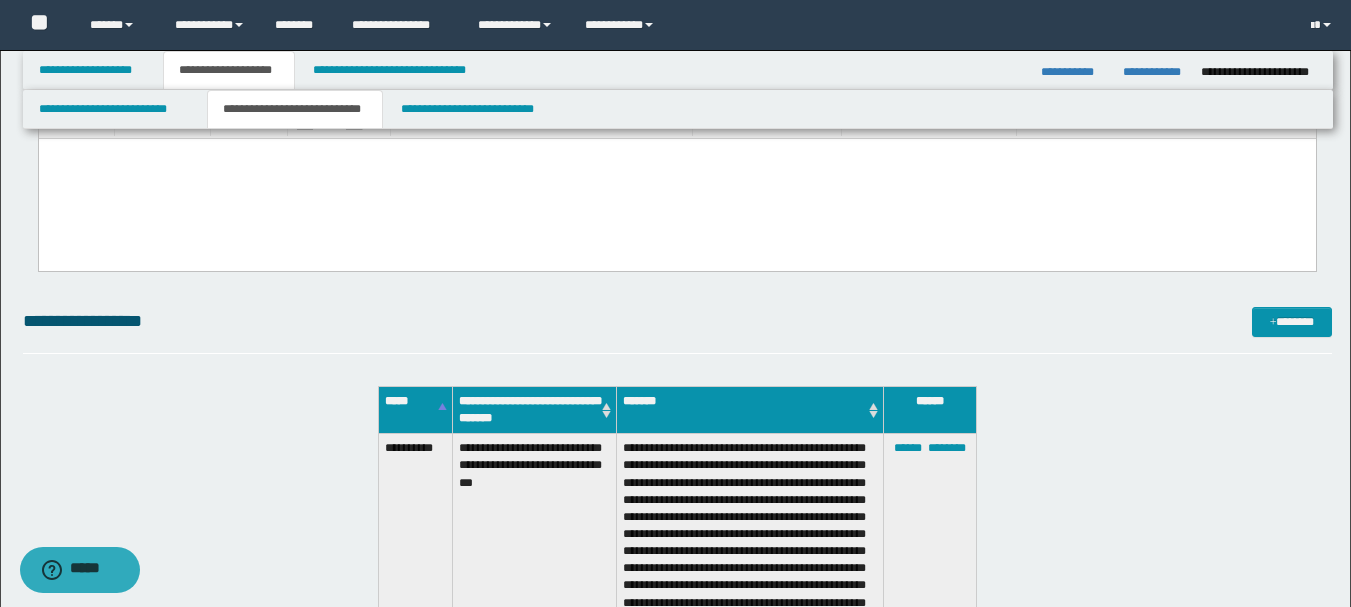 scroll, scrollTop: 1276, scrollLeft: 0, axis: vertical 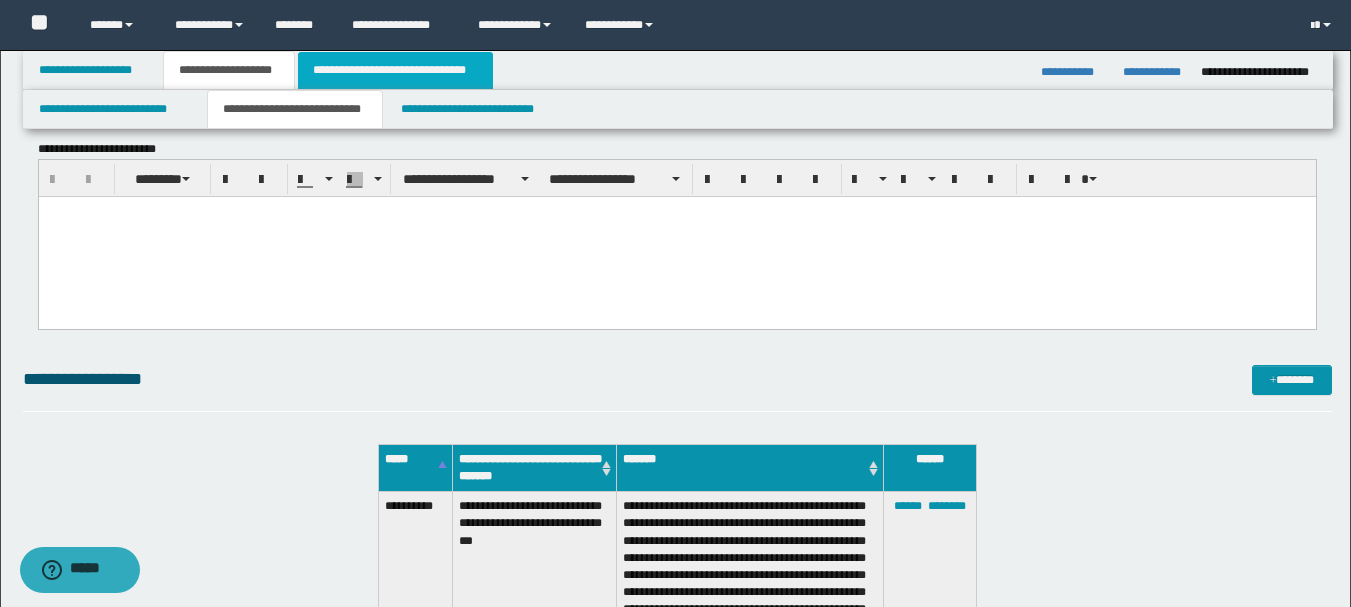 click on "**********" at bounding box center [395, 70] 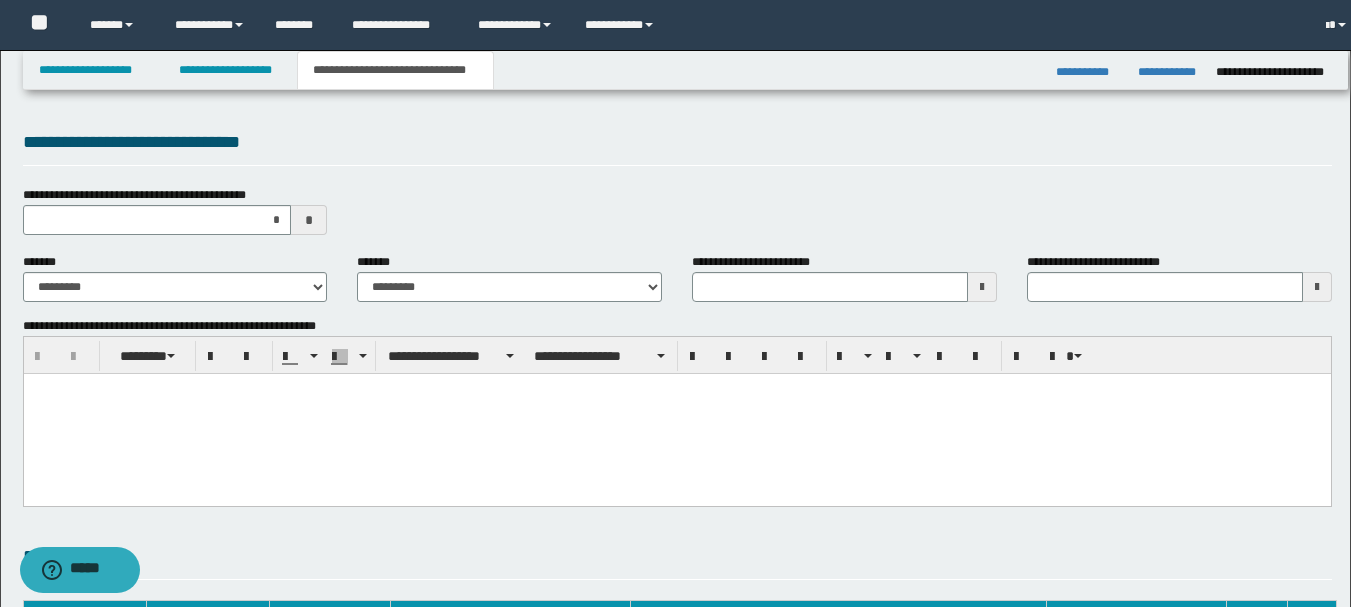 scroll, scrollTop: 0, scrollLeft: 0, axis: both 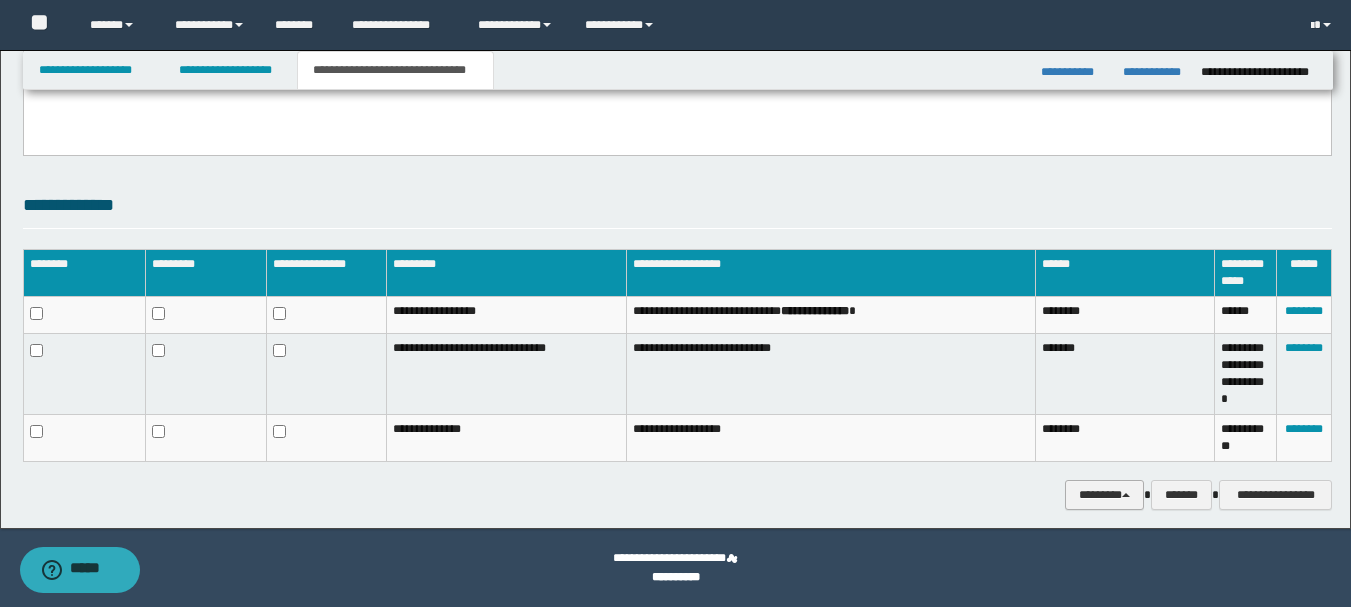 click on "********" at bounding box center [1104, 495] 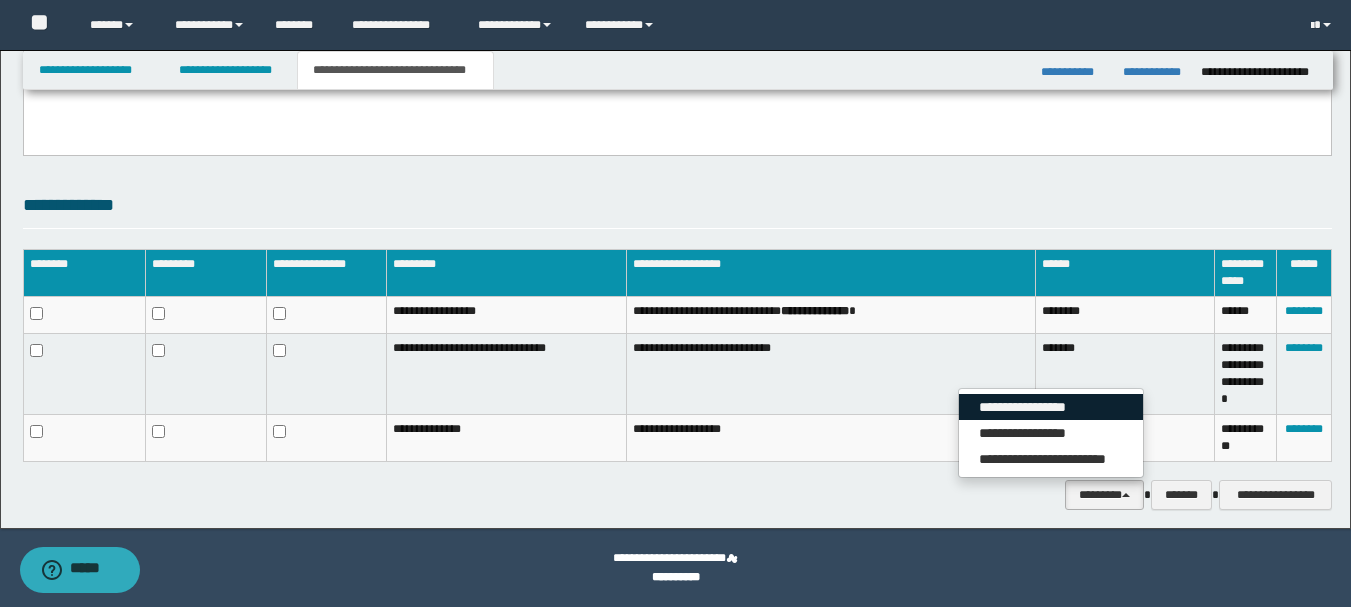 click on "**********" at bounding box center [1051, 407] 